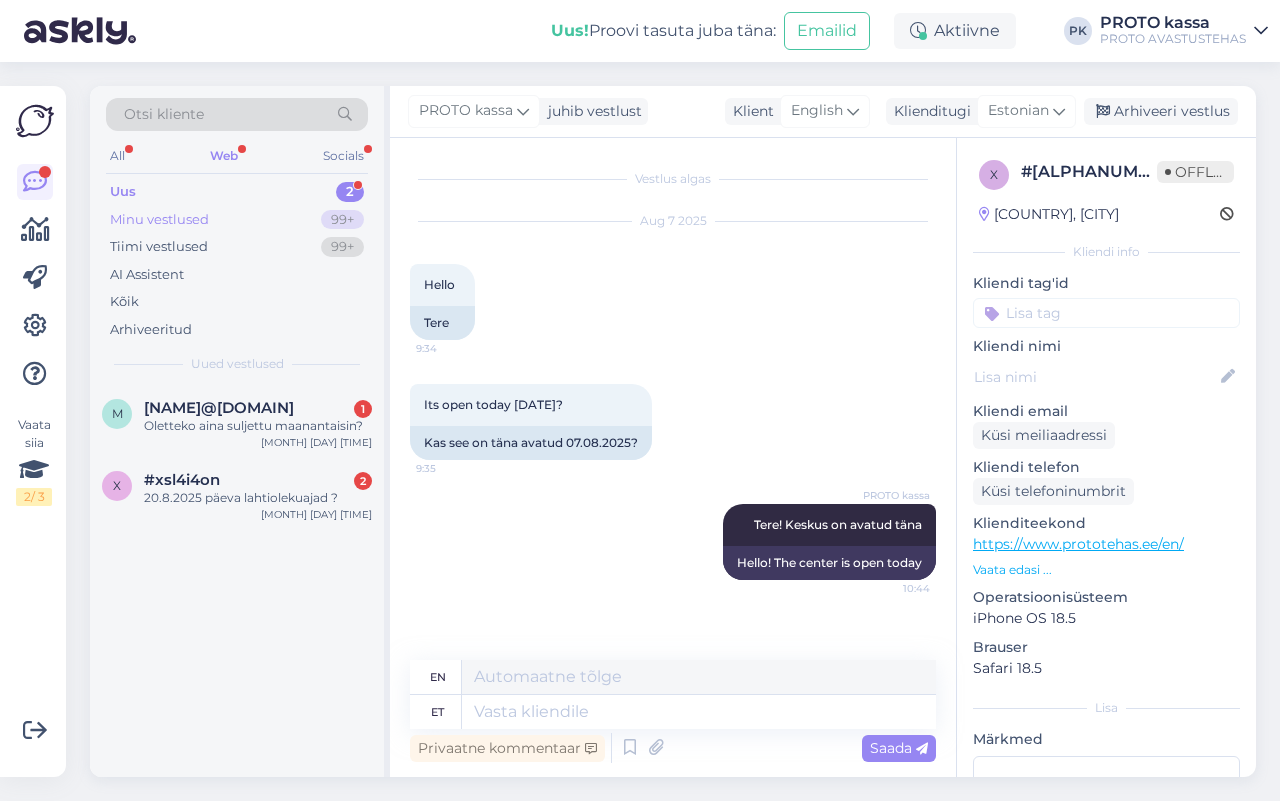 scroll, scrollTop: 0, scrollLeft: 0, axis: both 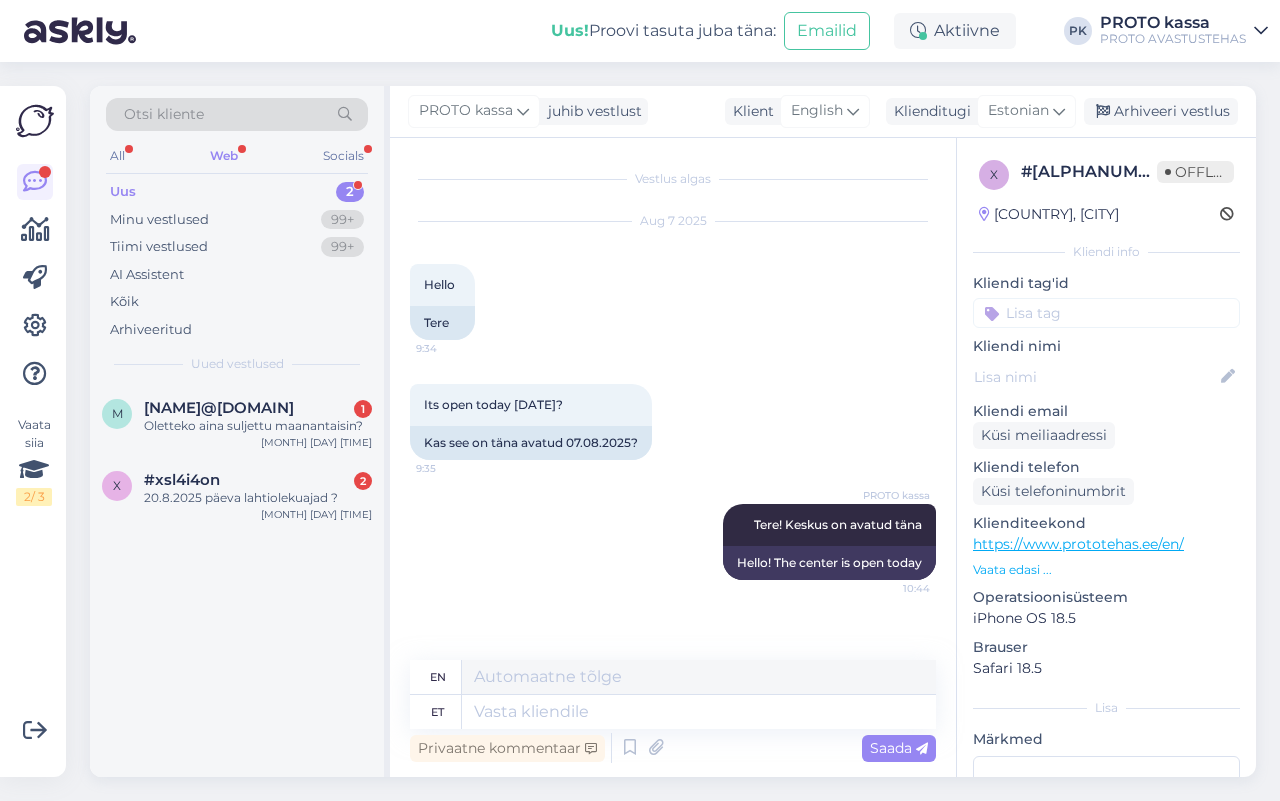 click on "Web" at bounding box center (224, 156) 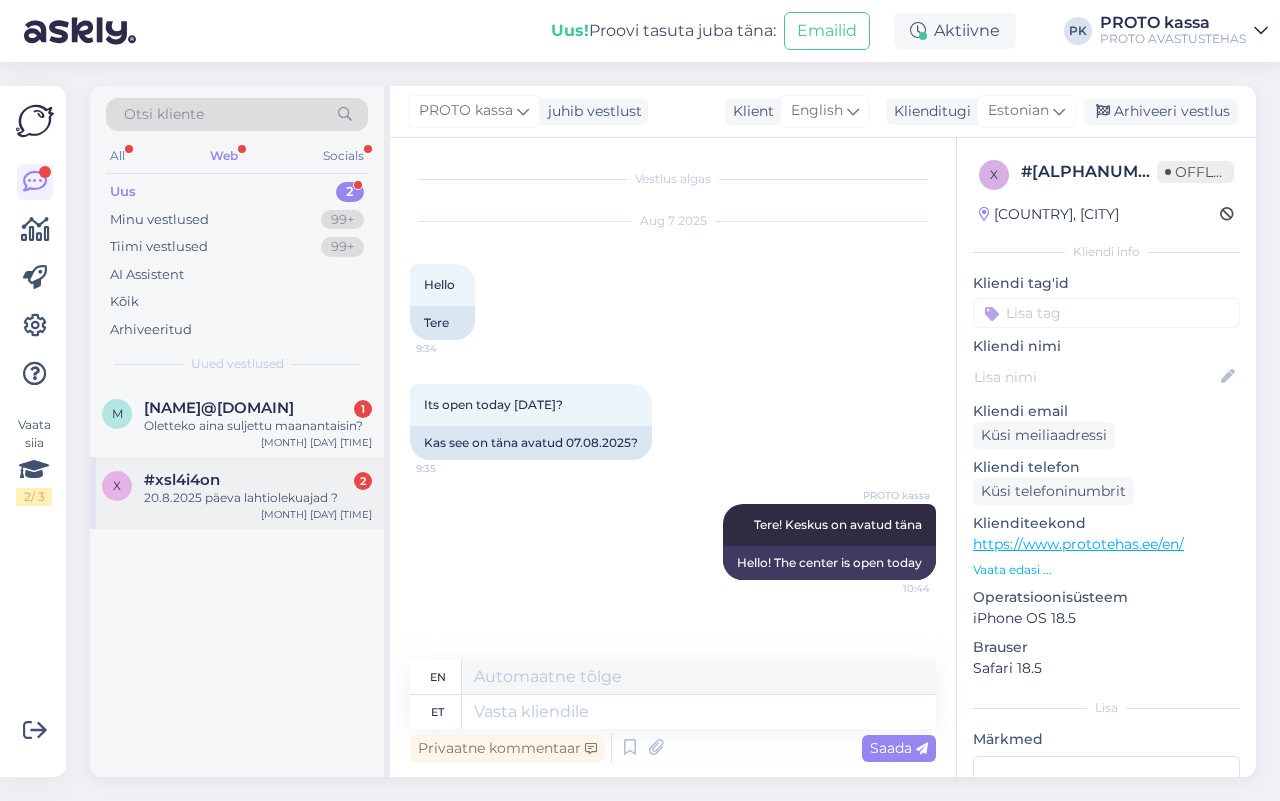 click on "#xsl4i4on" at bounding box center (182, 480) 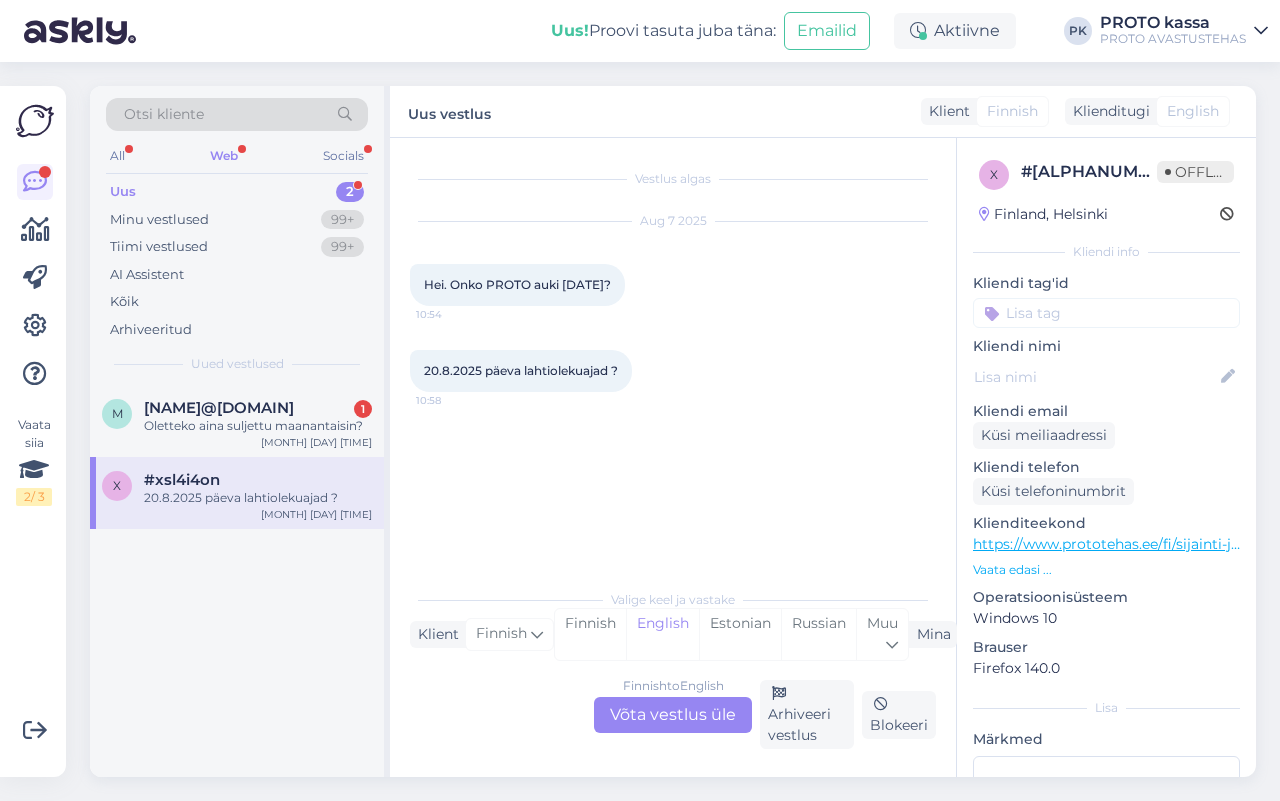 click on "Finnish  to  English Võta vestlus üle" at bounding box center [673, 715] 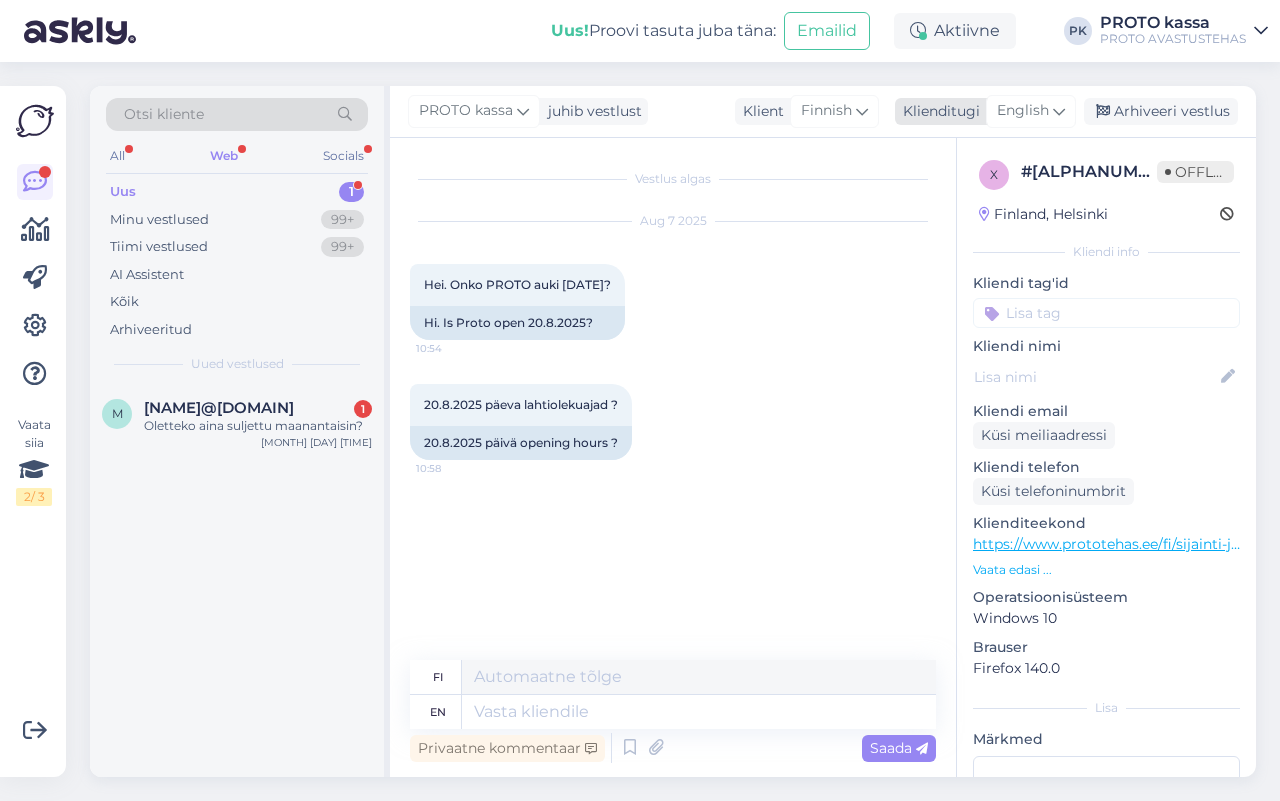 click on "English" at bounding box center [1023, 111] 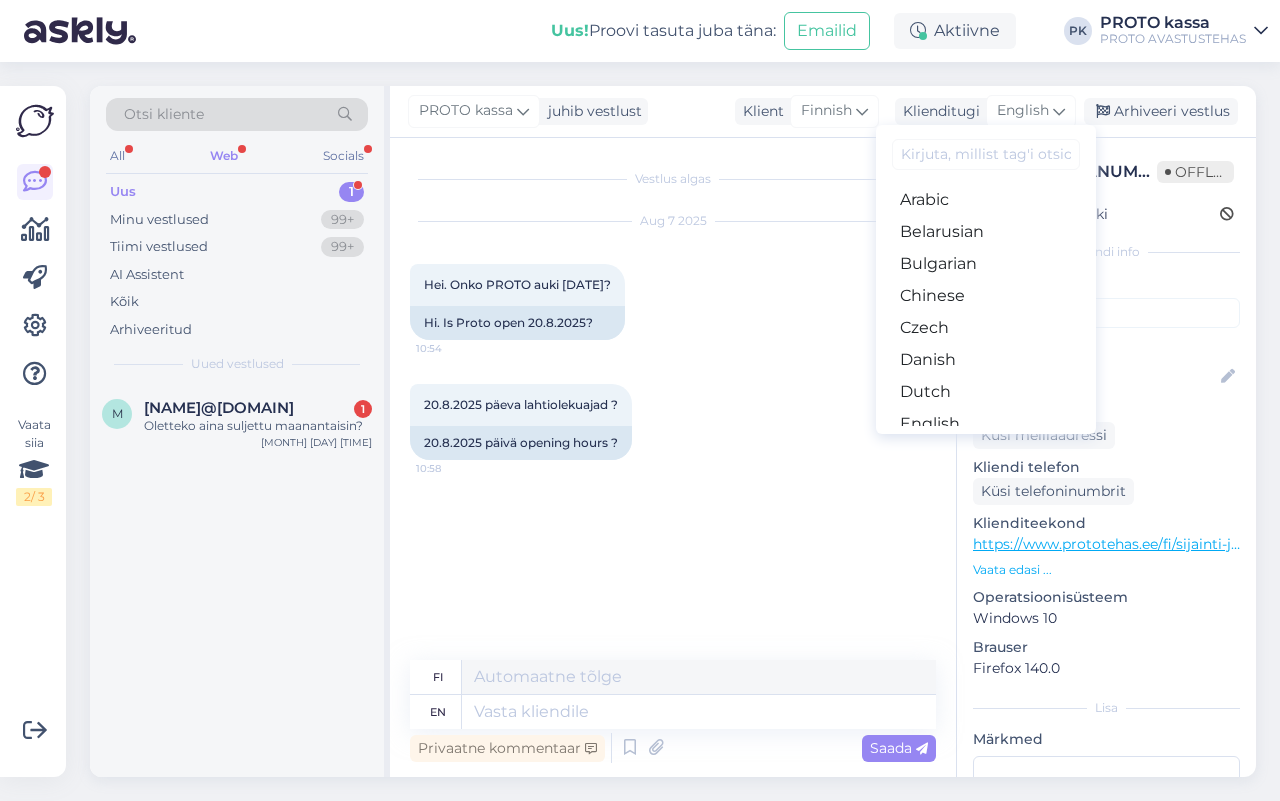 click on "Estonian" at bounding box center (986, 456) 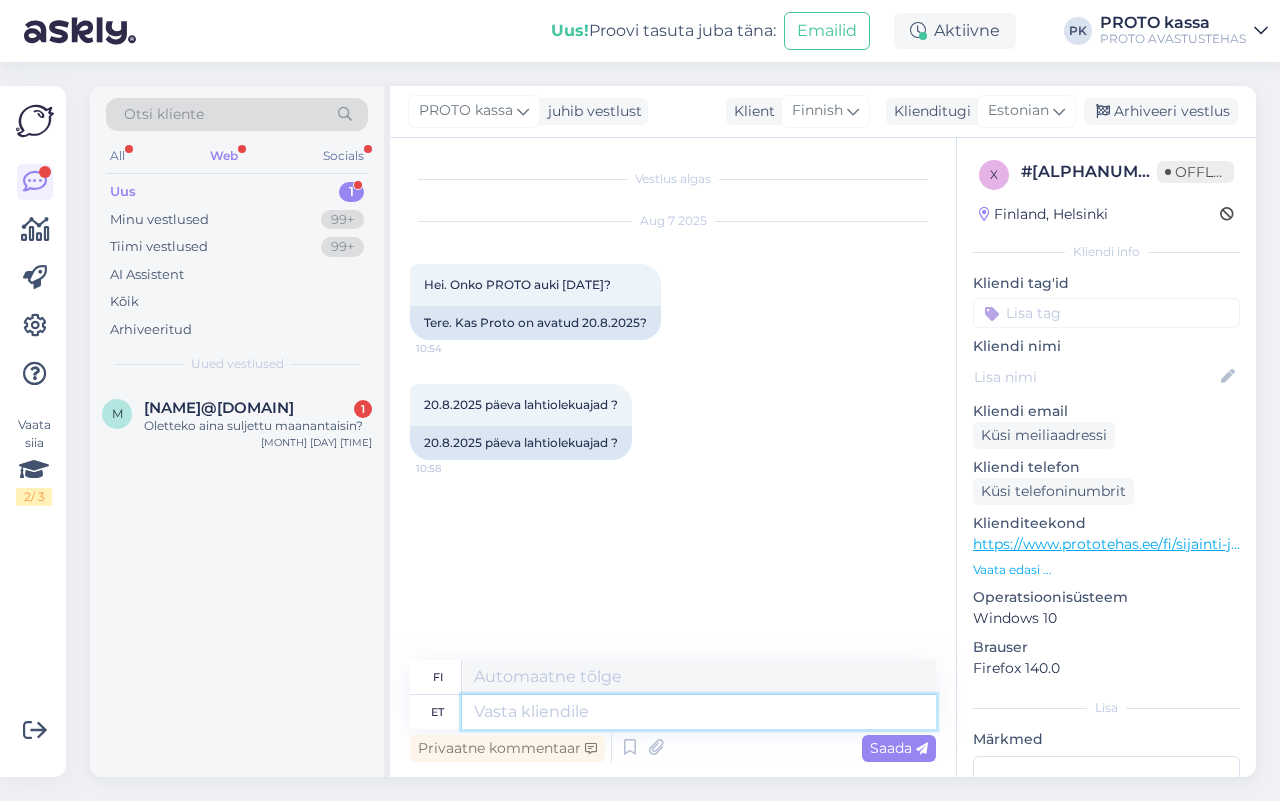 click at bounding box center [699, 712] 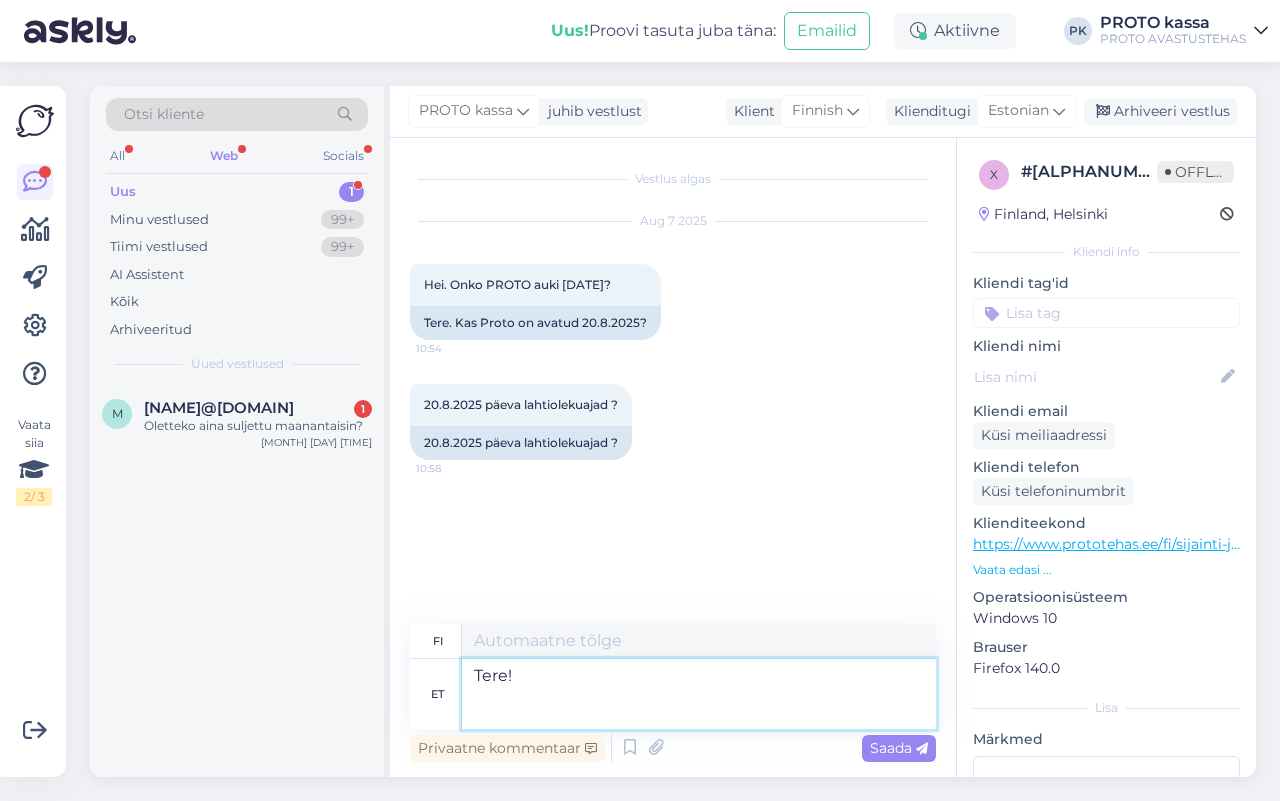 type on "Tere!
V" 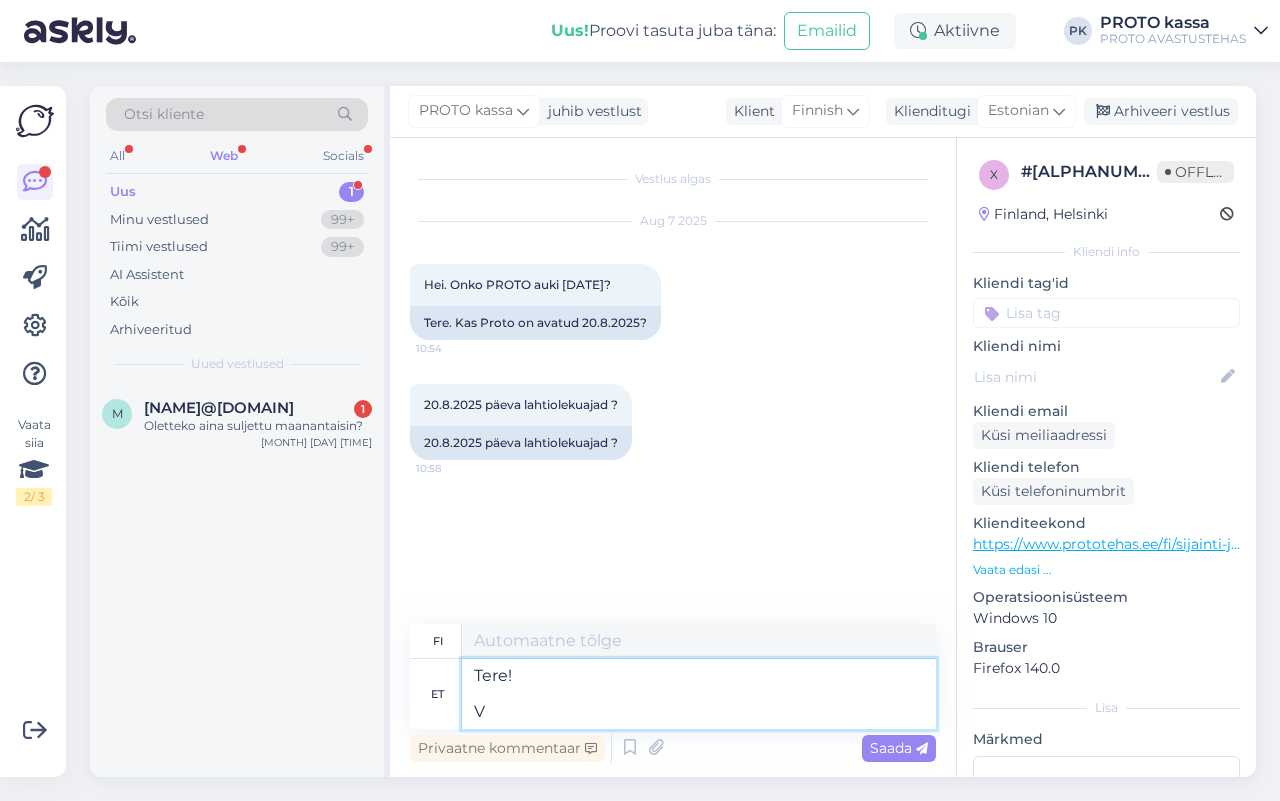 type on "Hei!" 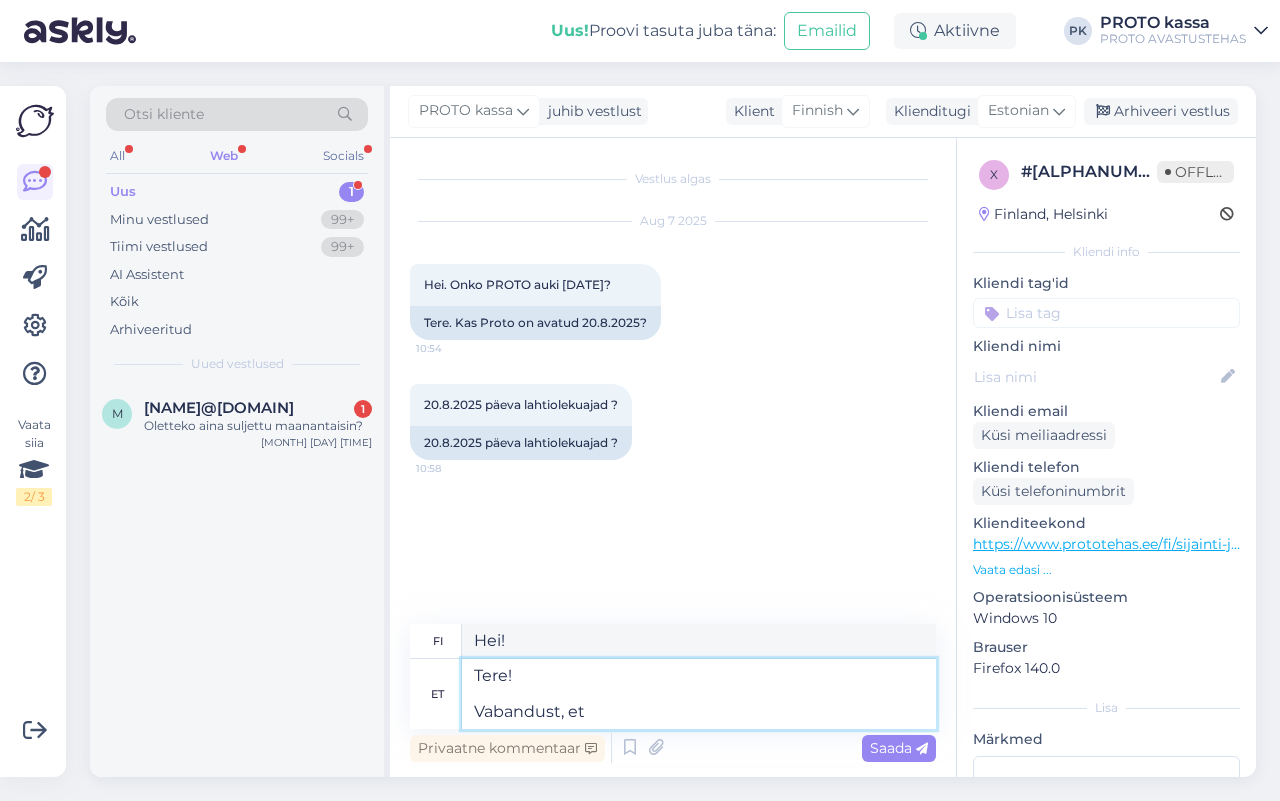 type on "Tere!
Vabandust, et m" 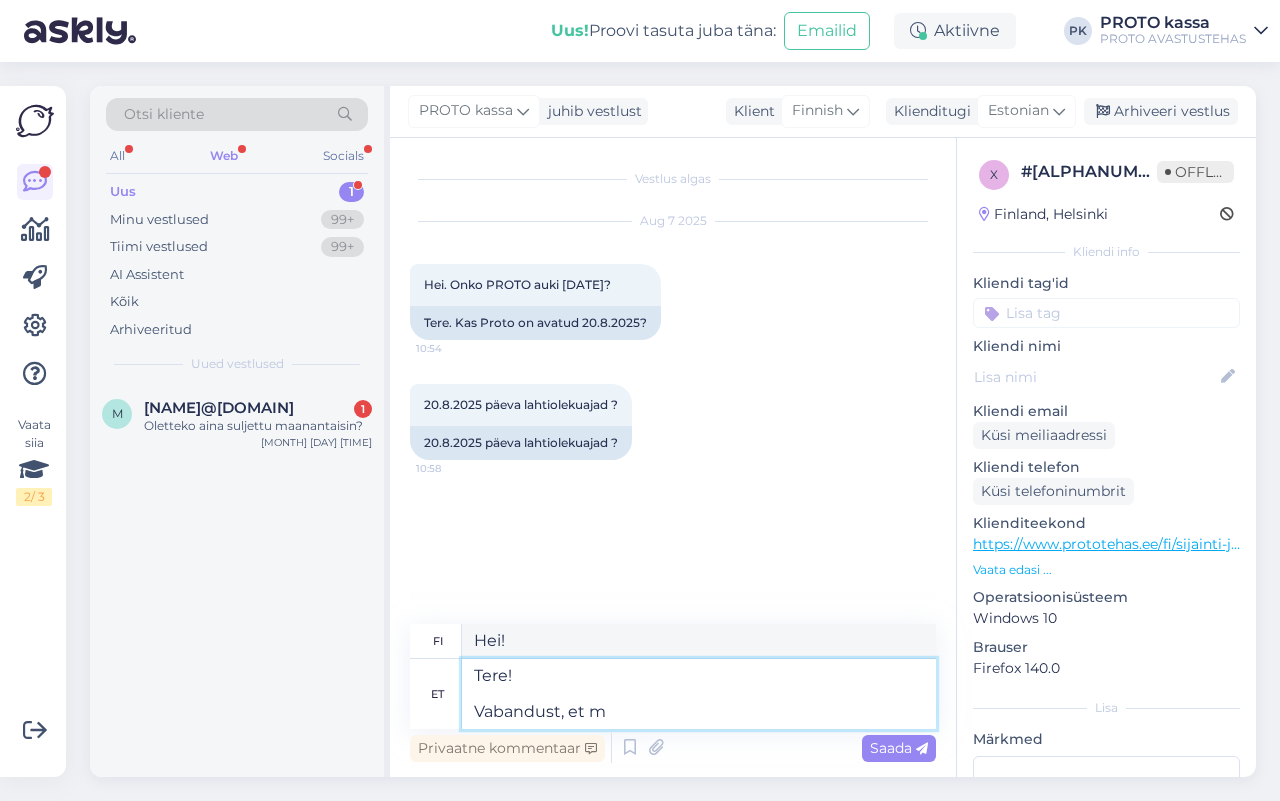 type on "Hei!
Anteeksi," 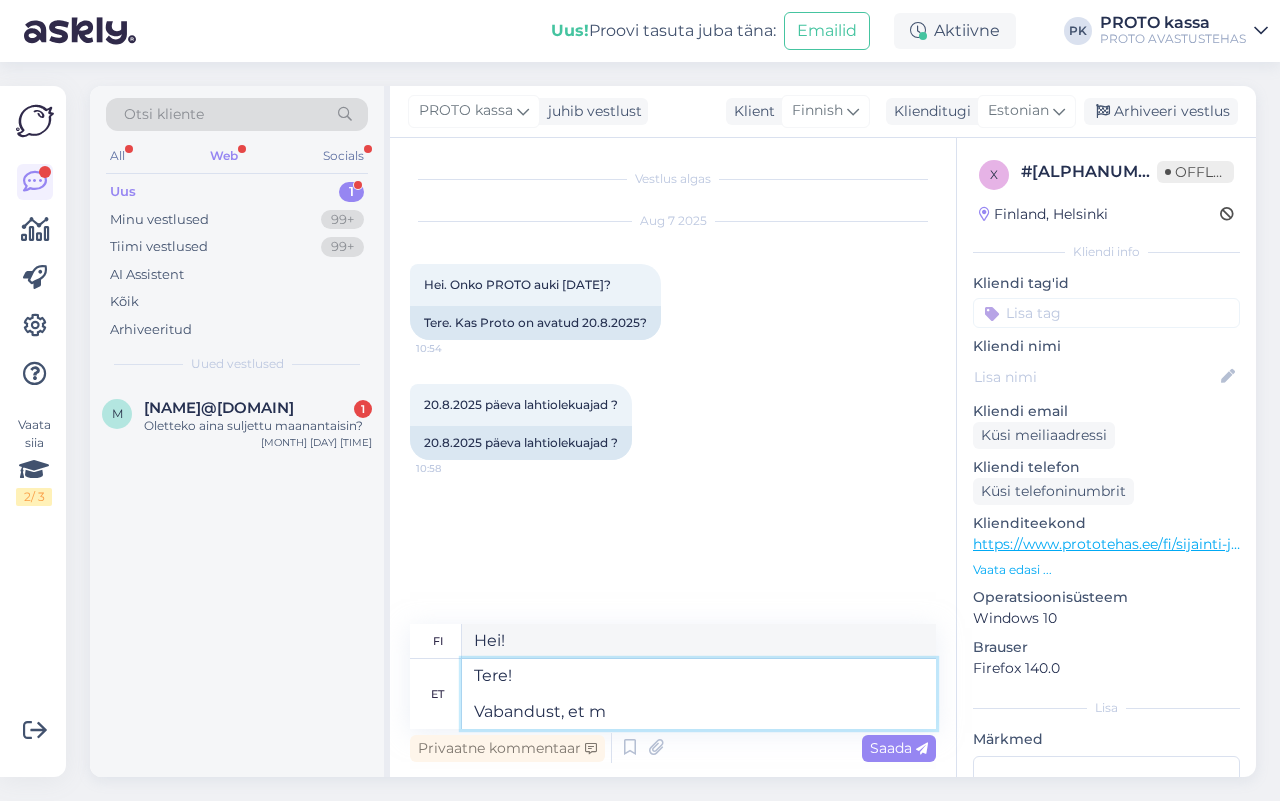 type on "Tere!
Vabandust, et me" 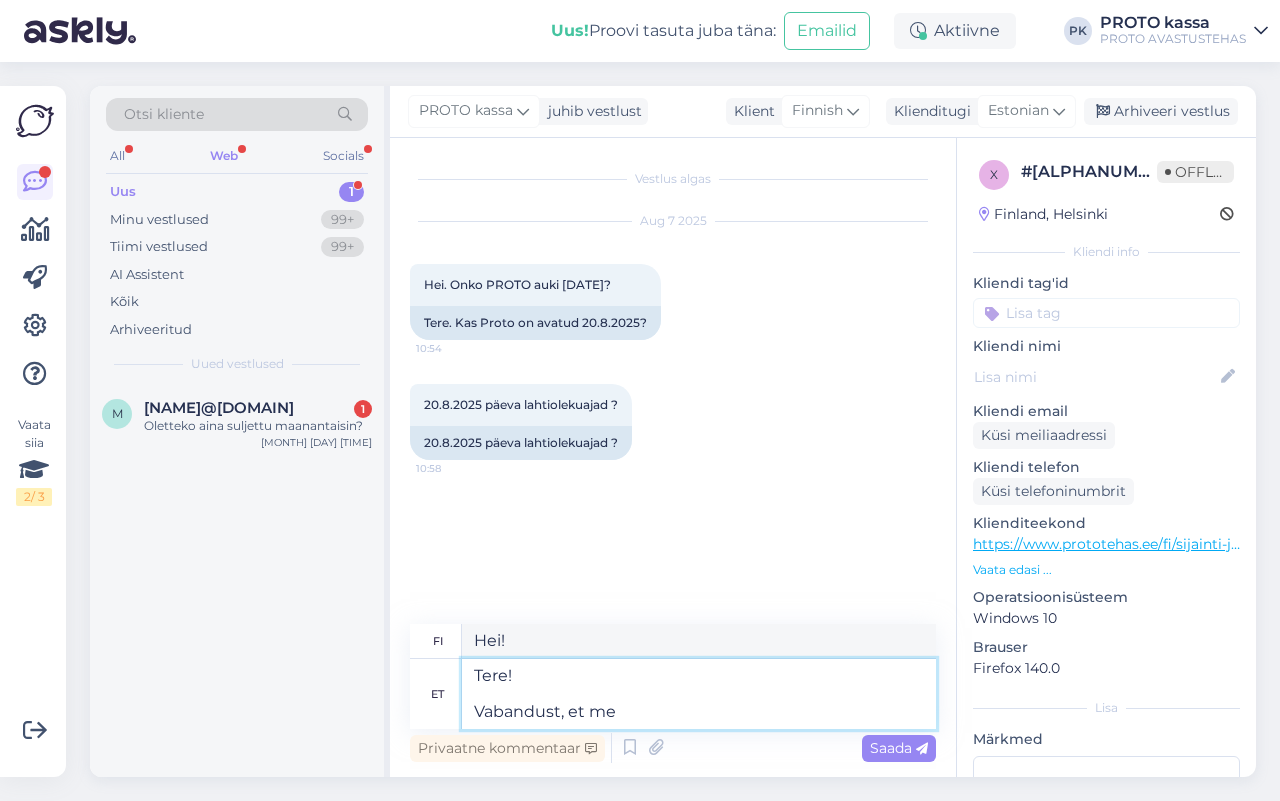 type on "Hei!
Pahoittelut" 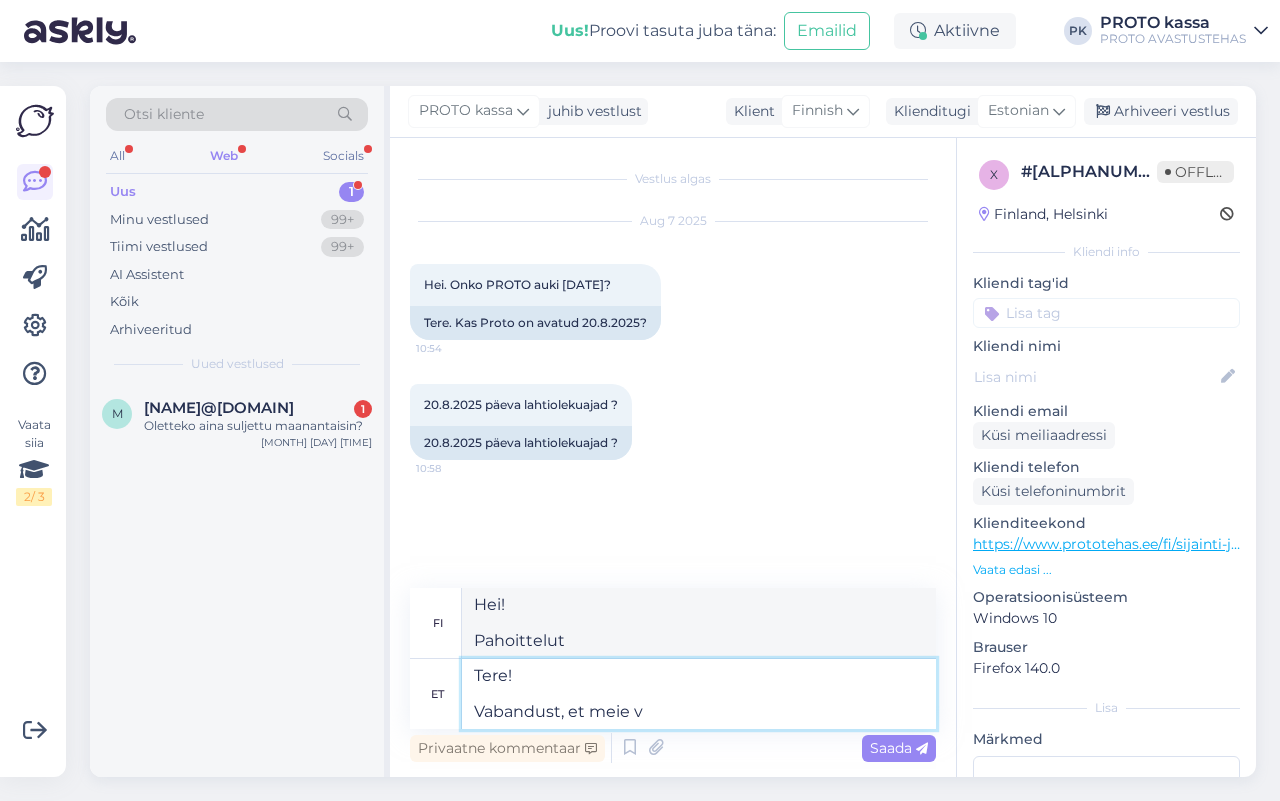 type on "Tere!
Vabandust, et meie va" 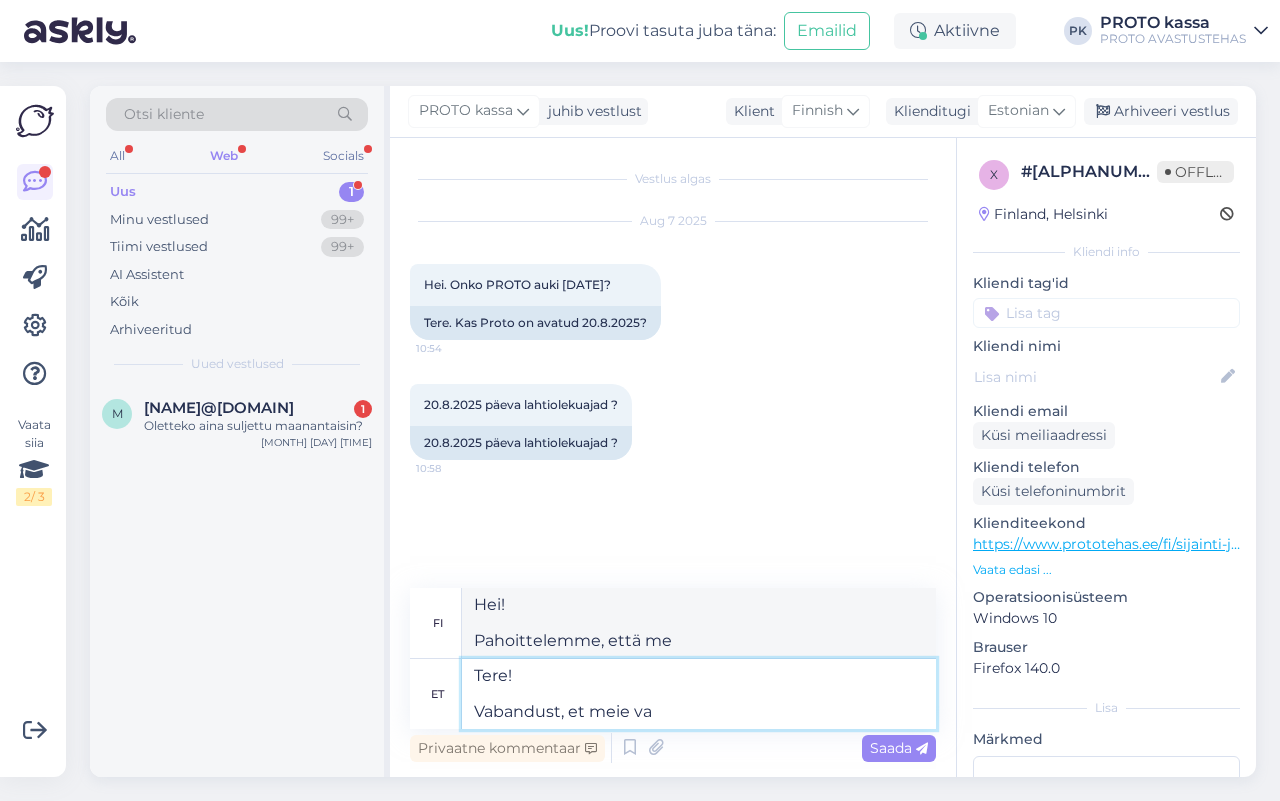 type on "Hei!
Pahoittelemme, että meidän" 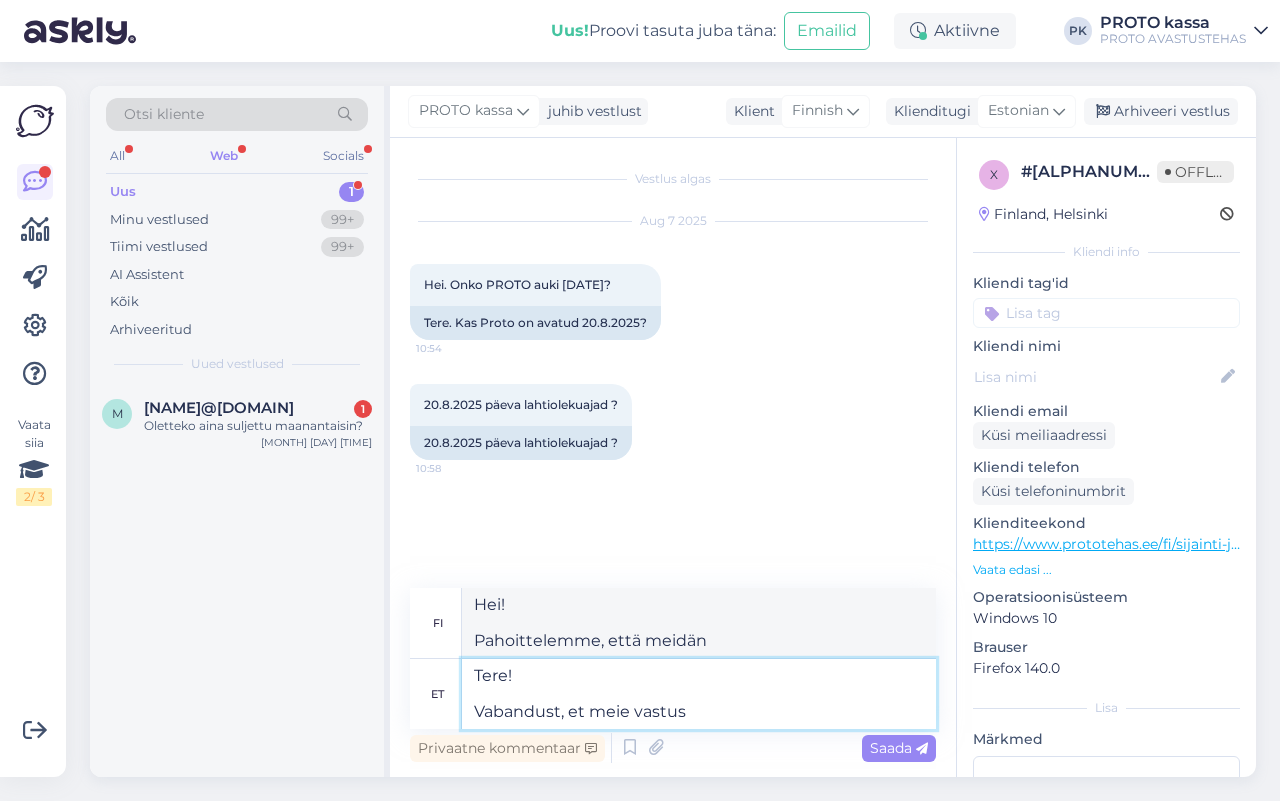 type on "Tere!
Vabandust, et meie vastus v" 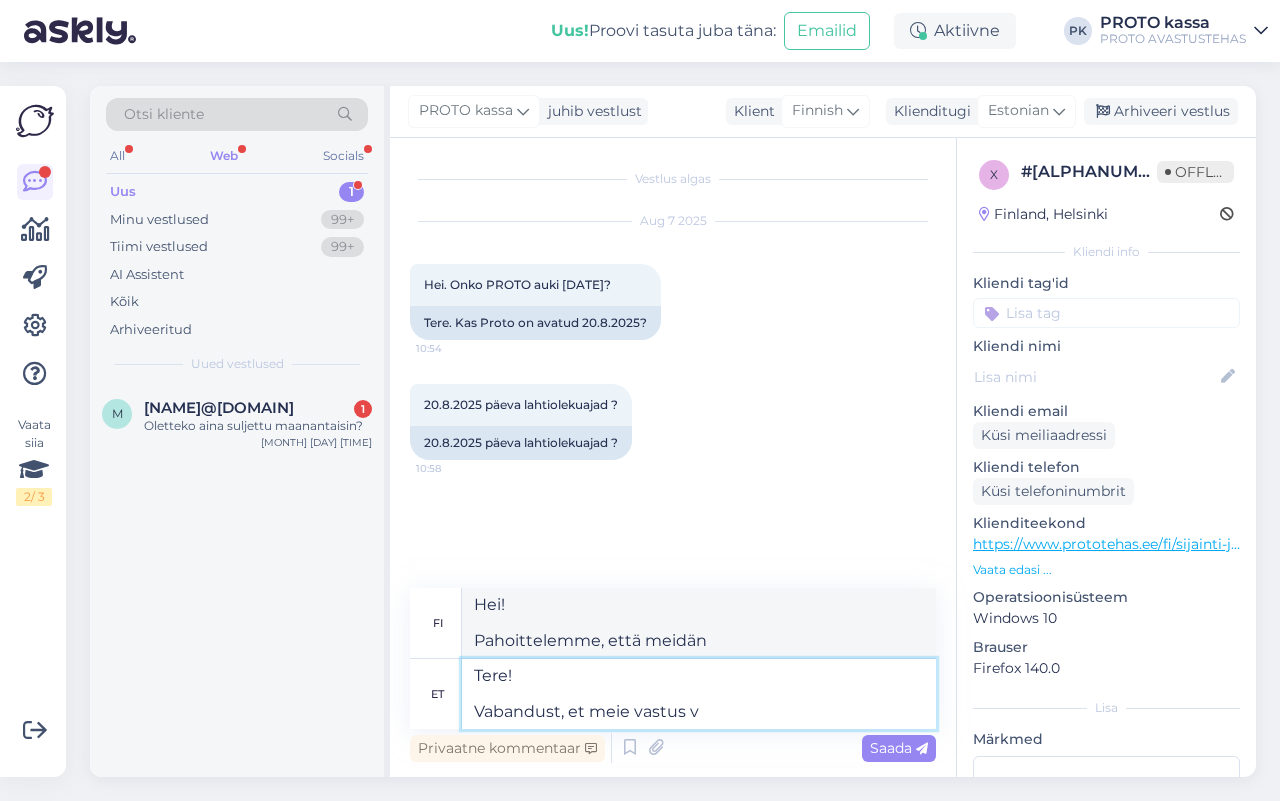 type on "Hei!
Pahoittelemme vastaukseamme" 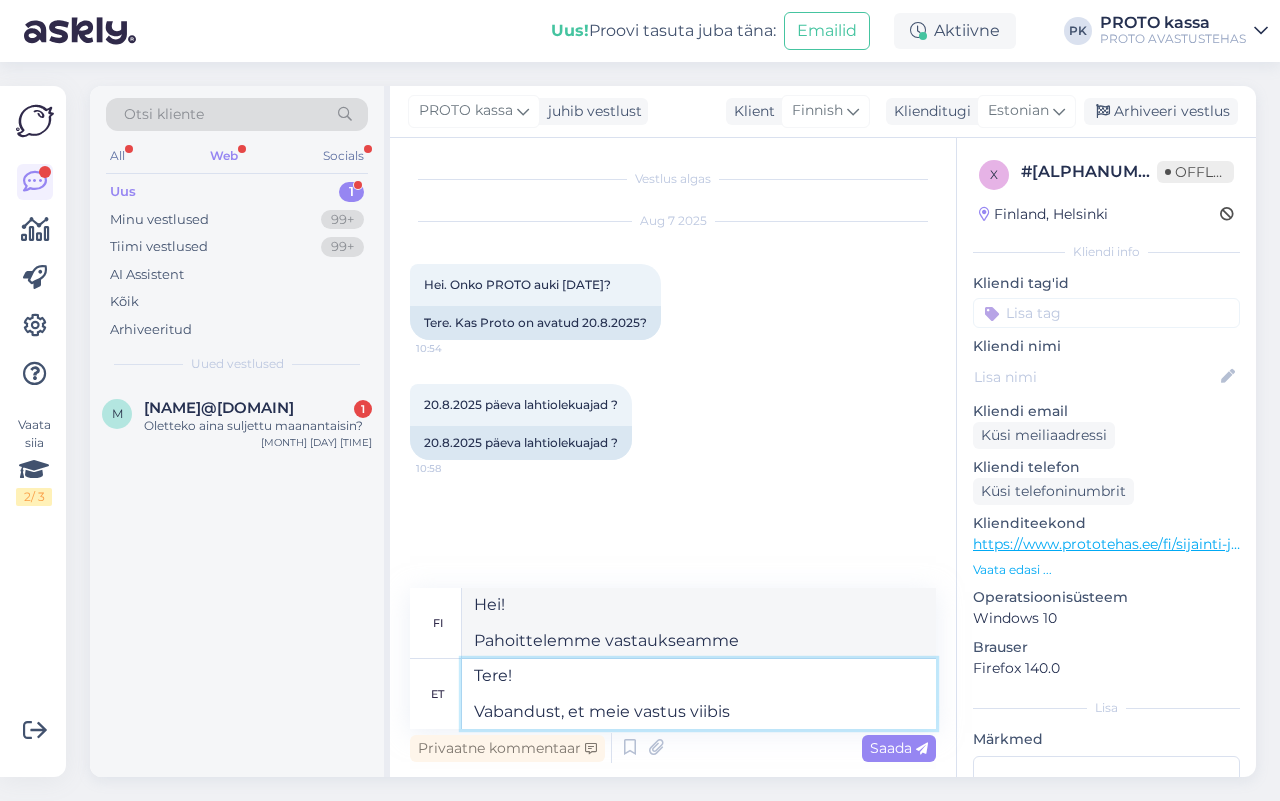type on "Tere!
Vabandust, et meie vastus viibis!" 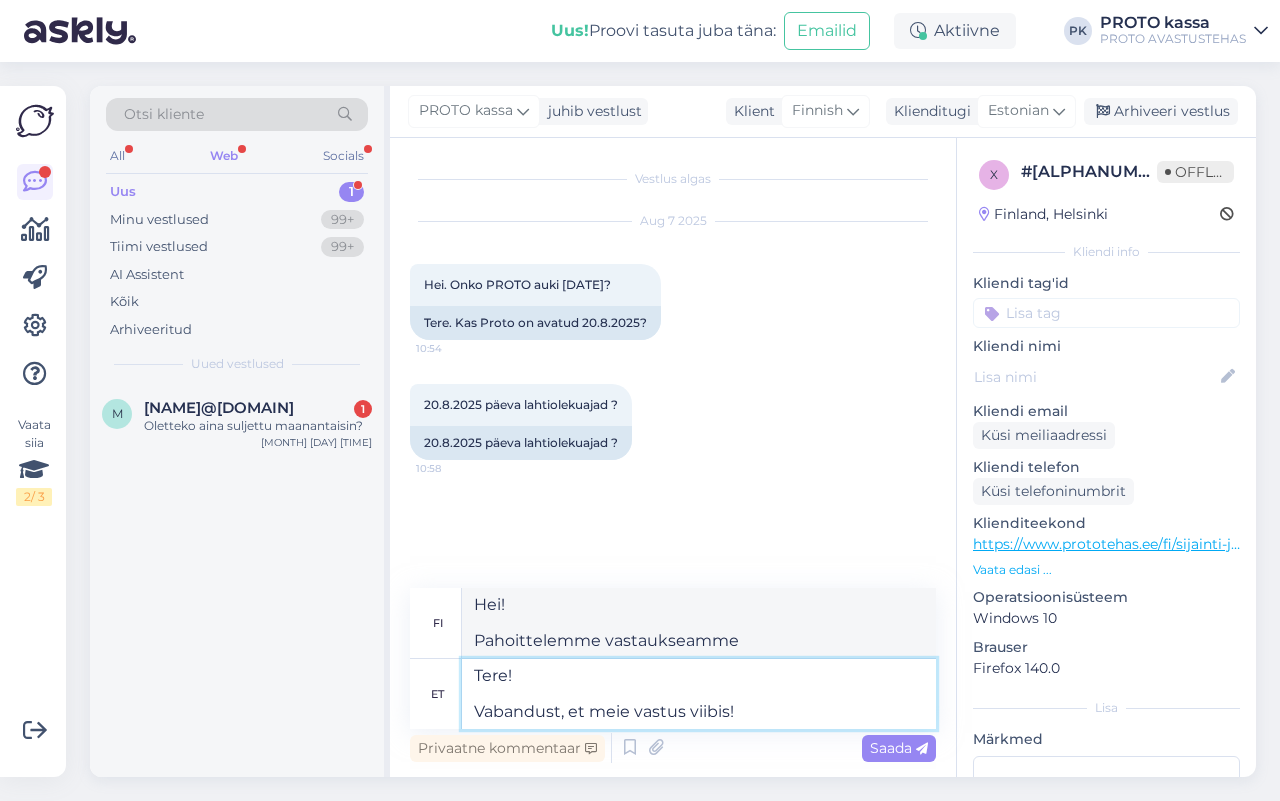 type on "Hei!
Pahoittelemme vastauksemme viivästymistä." 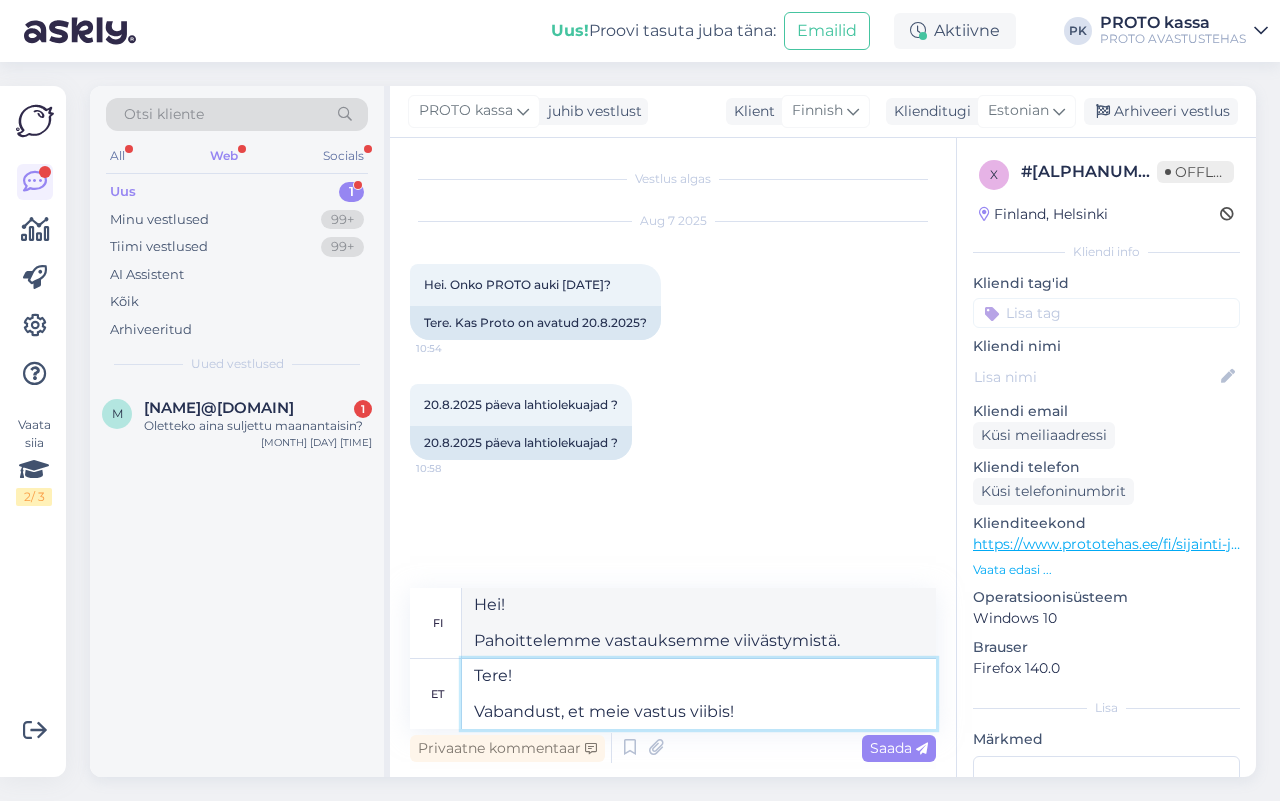 type on "Tere!
Vabandust, et meie vastus viibis!" 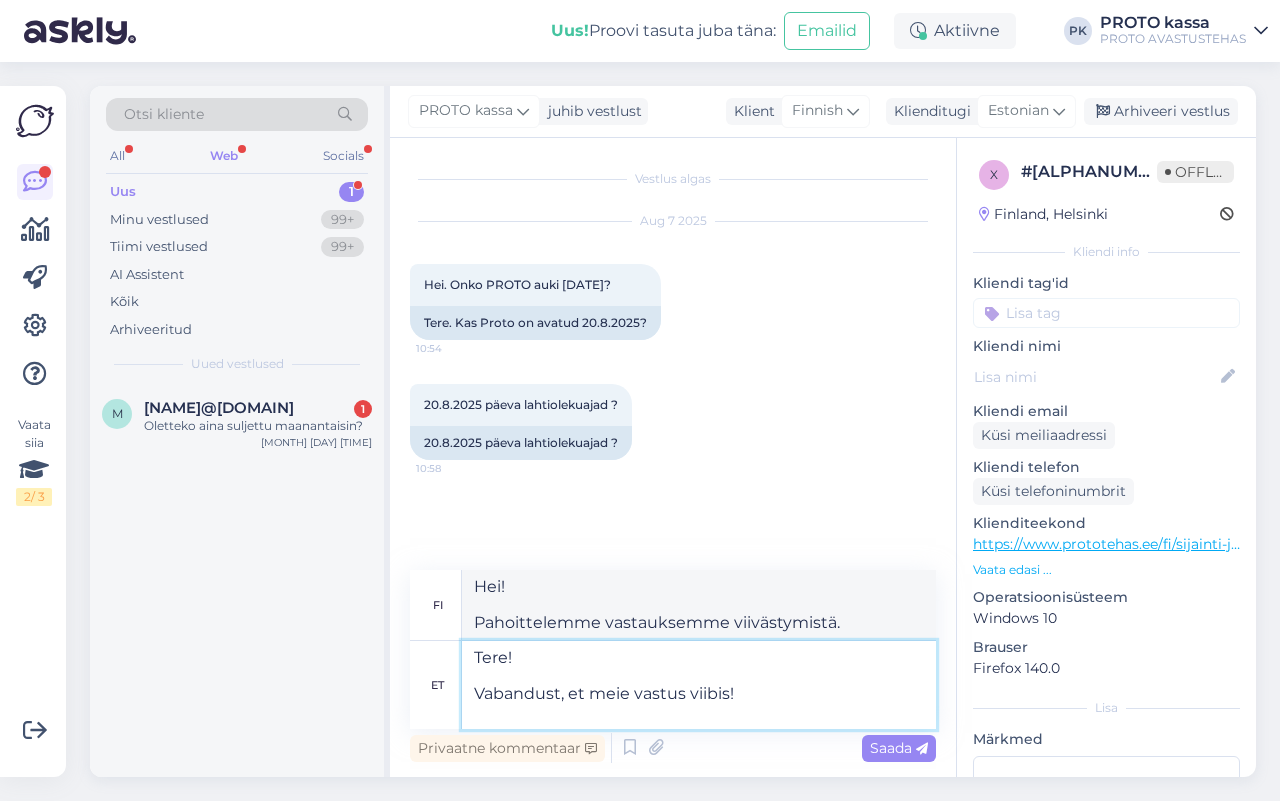 type on "Hei!
Pahoittelemme vastauksemme viivästymistä!" 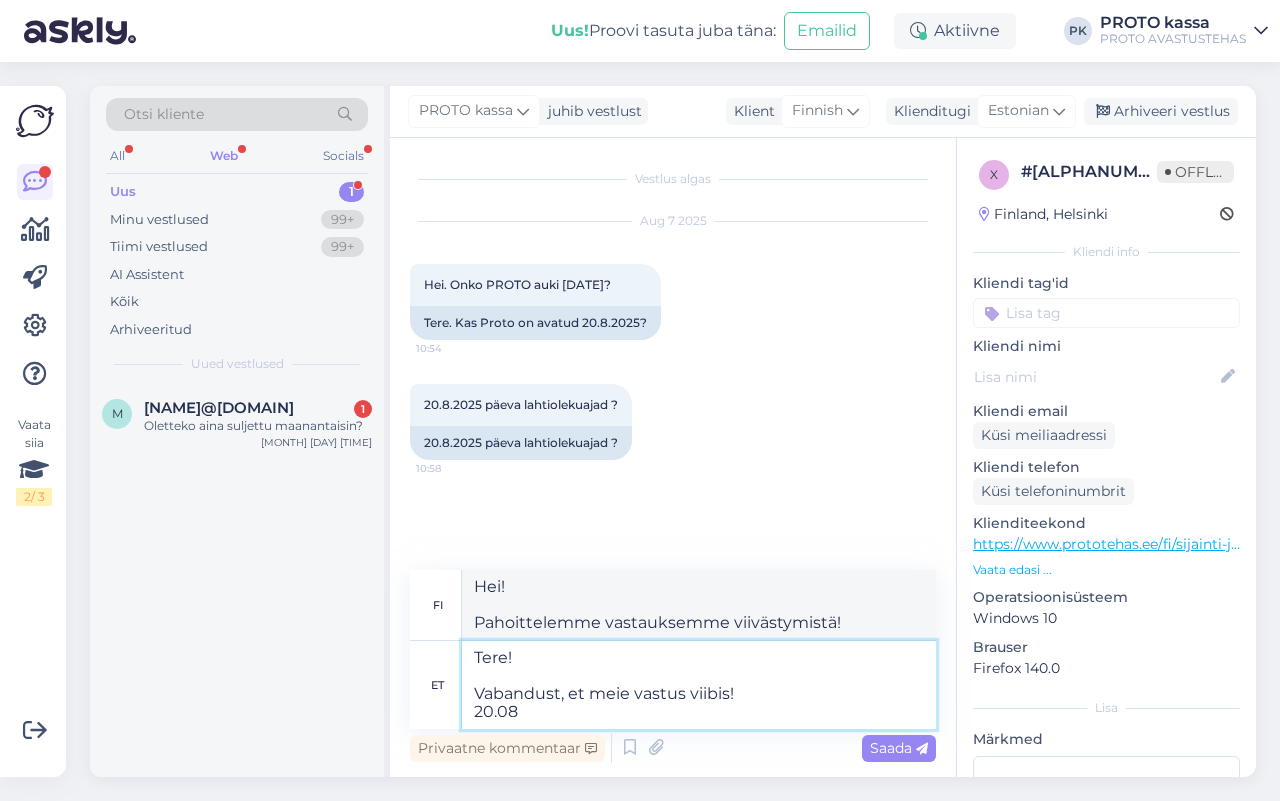 type on "Tere!
Vabandust, et meie vastus viibis!
20.08" 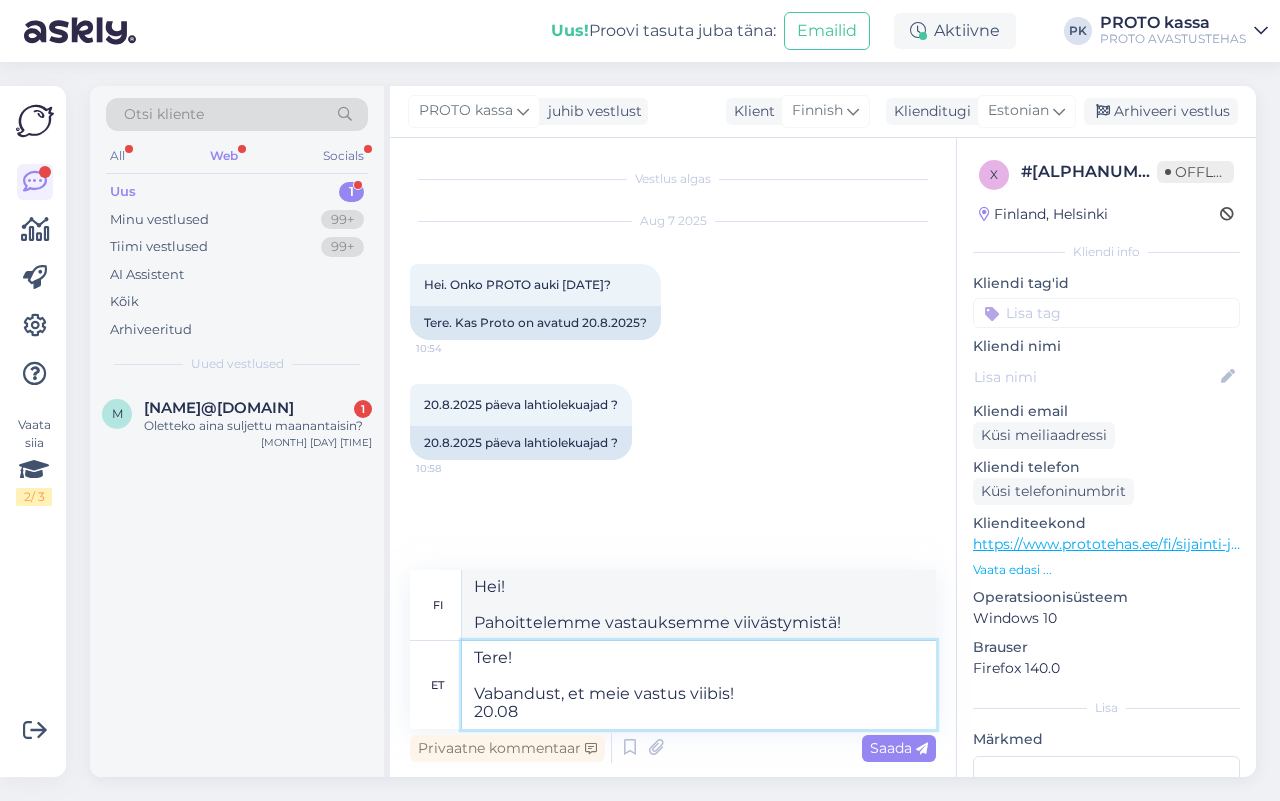 type on "Hei!
Pahoittelemme vastauksemme viivästymistä!
[DATE]" 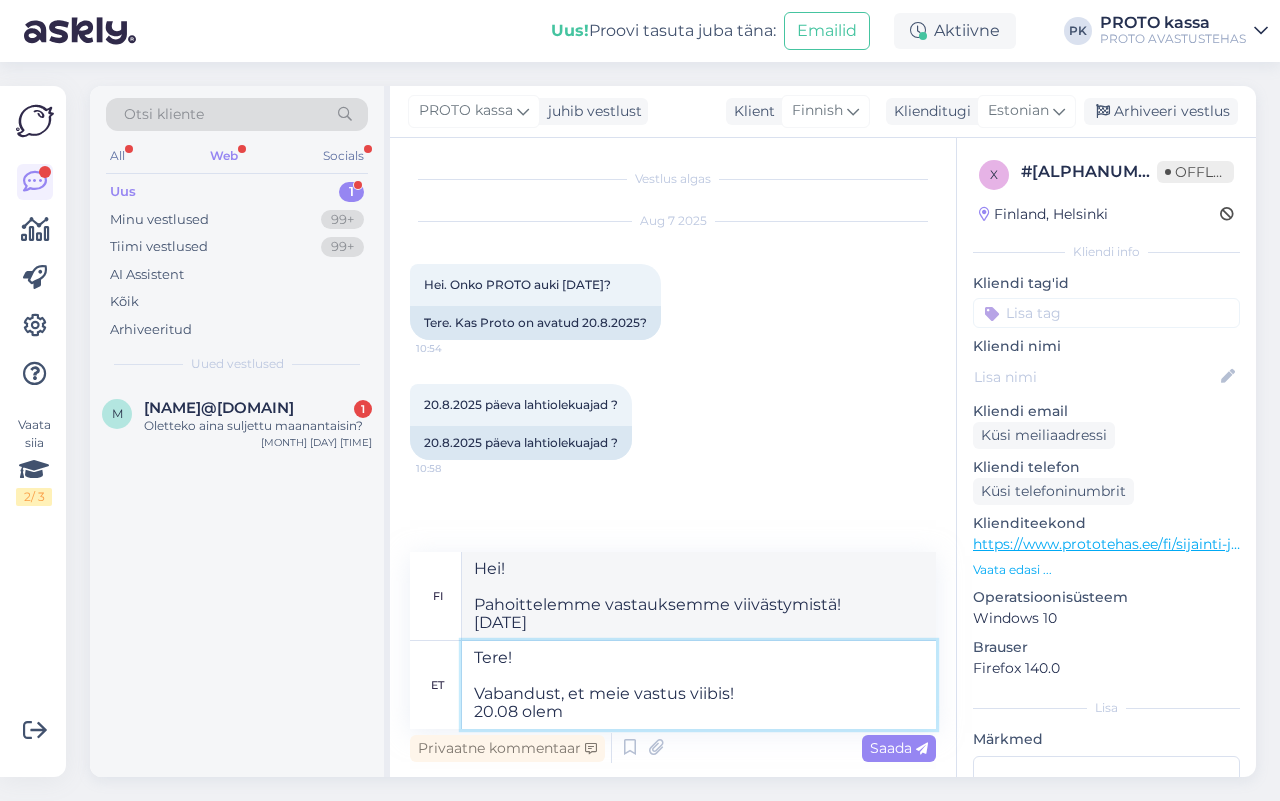 type on "Tere!
Vabandust, et meie vastus viibis!
20.08 ole" 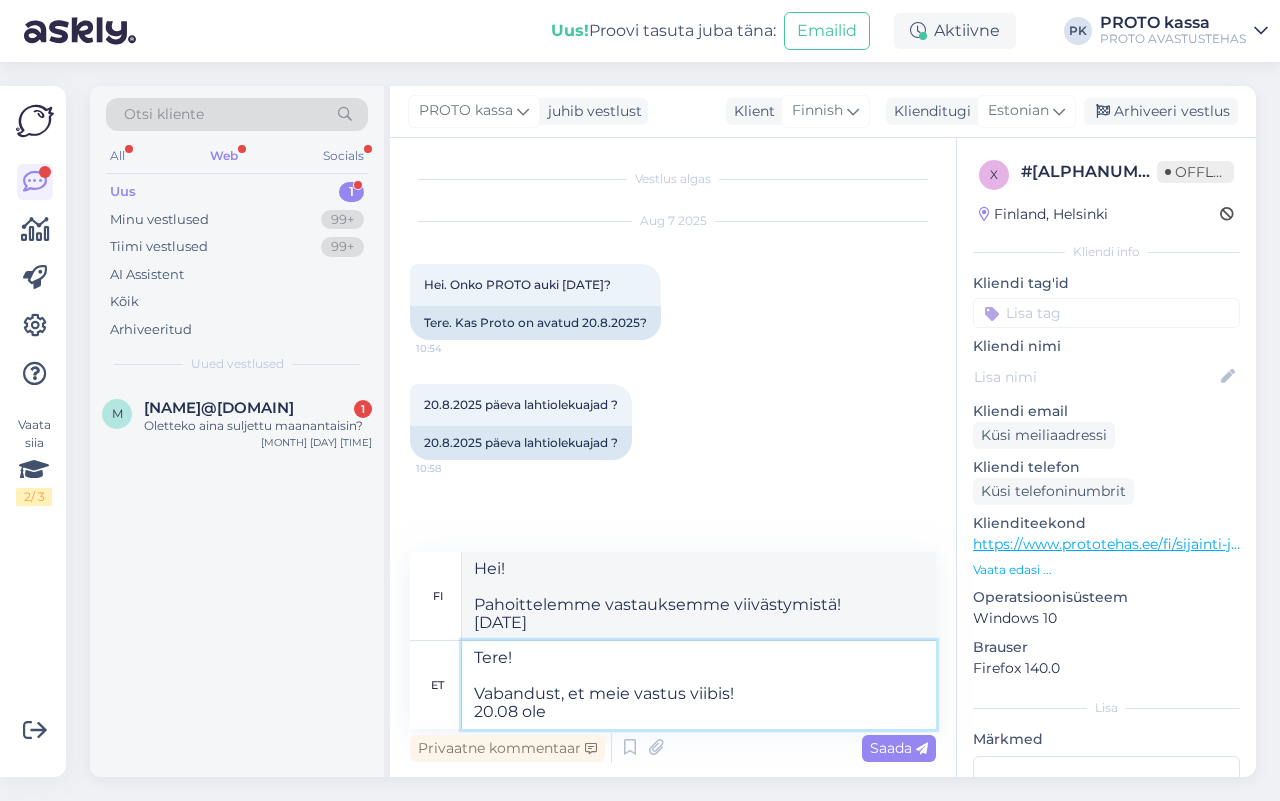 type on "Hei!
Pahoittelemme vastauksemme viivästymistä!
20.08 olem" 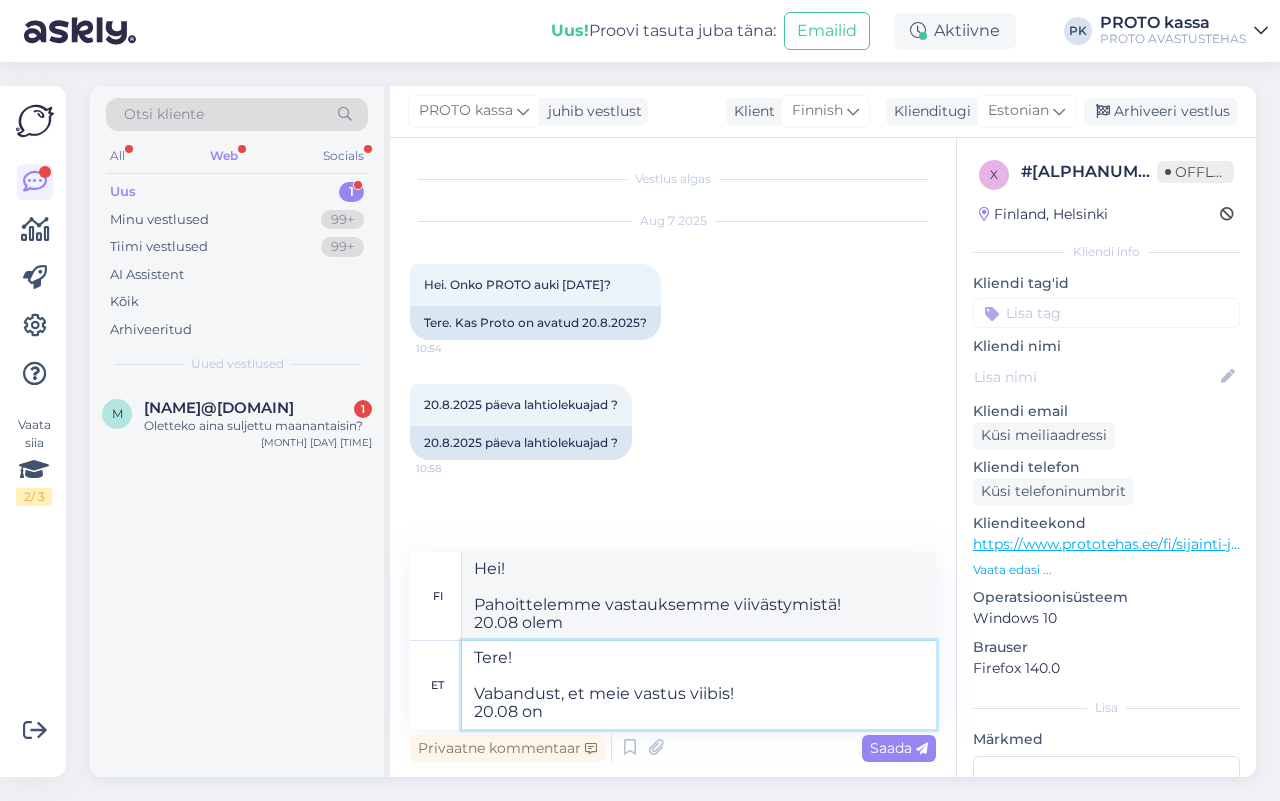type on "Tere!
Vabandust, et meie vastus viibis!
20.08 on P" 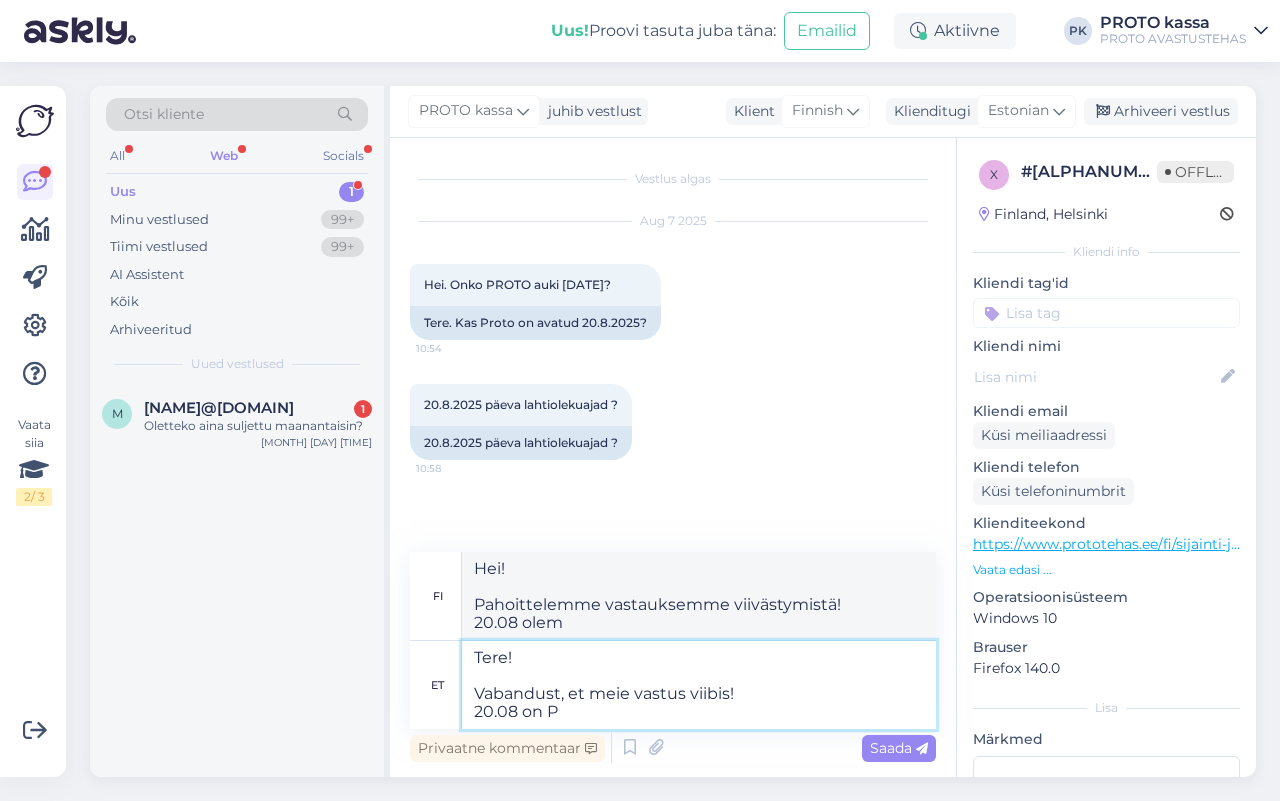 type on "Hei!
Pahoittelemme vastauksemme viivästymistä!
20.08 on" 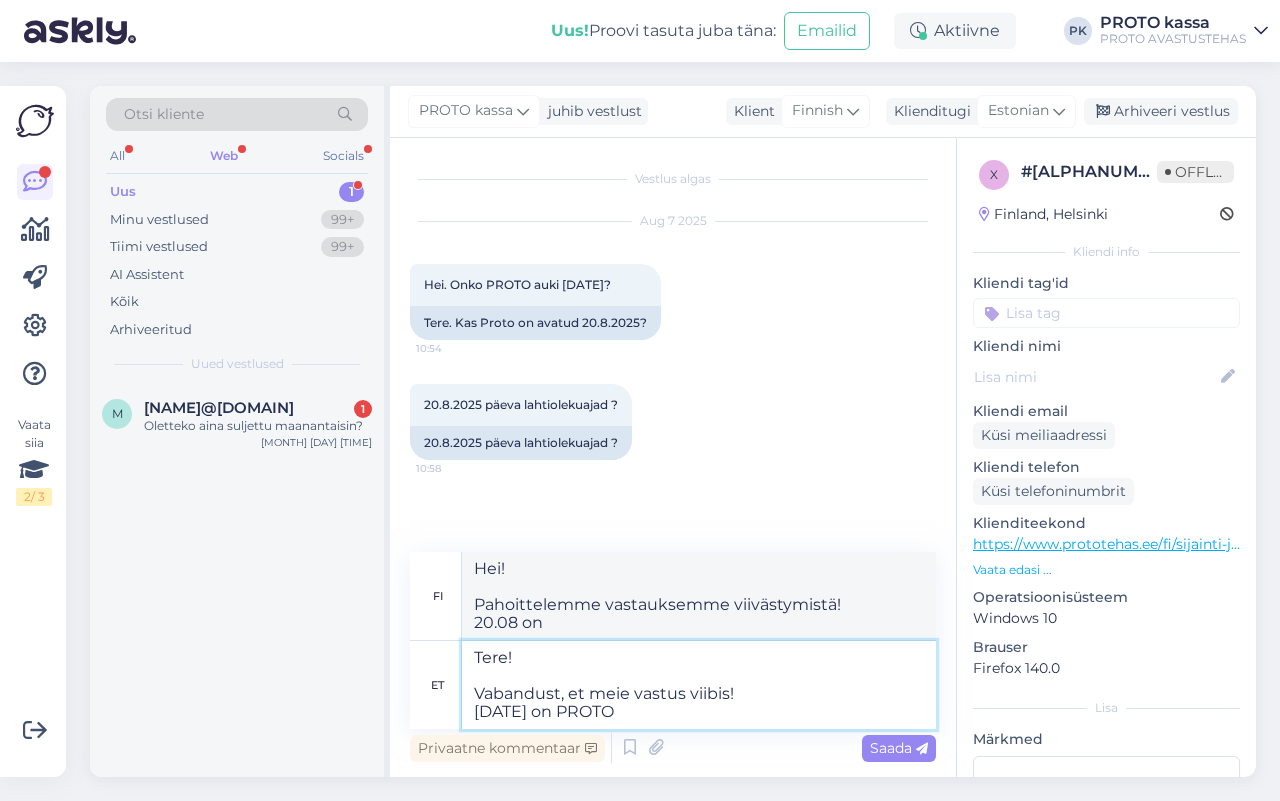 type on "Tere!
Vabandust, et meie vastus viibis!
[DATE] on PROTO" 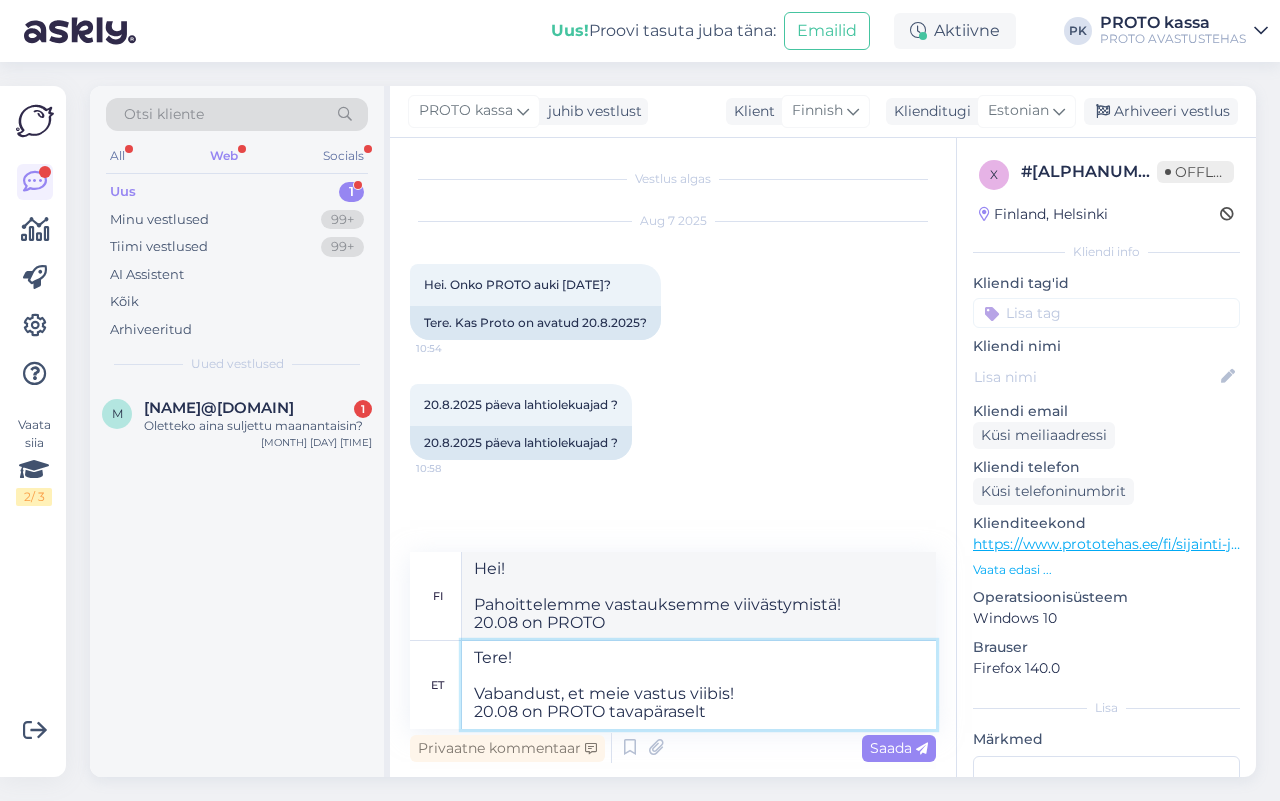 type on "Tere!
Vabandust, et meie vastus viibis!
[DATE] on PROTO tavapäraselt a" 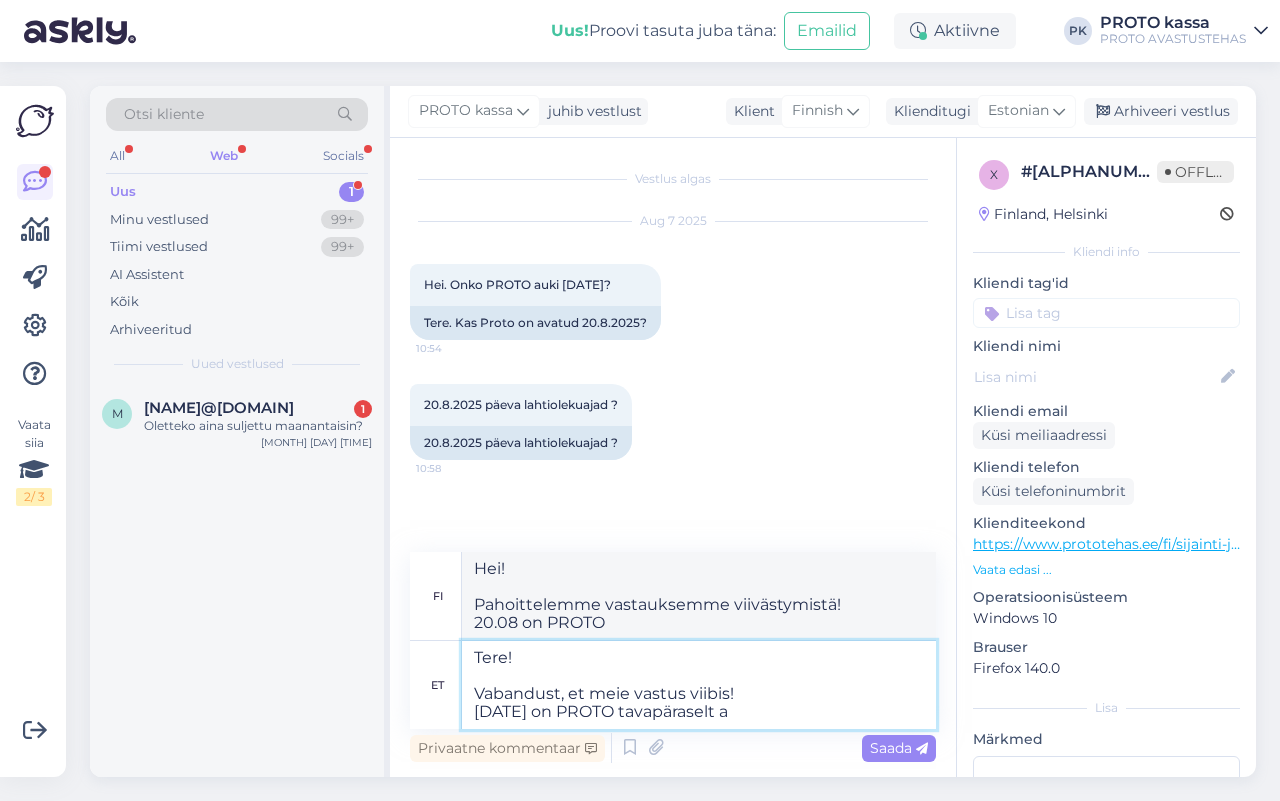 type on "Hei!
Pahoittelemme vastauksemme viivästymistä!
20.08 on PROTO kuten tavallista" 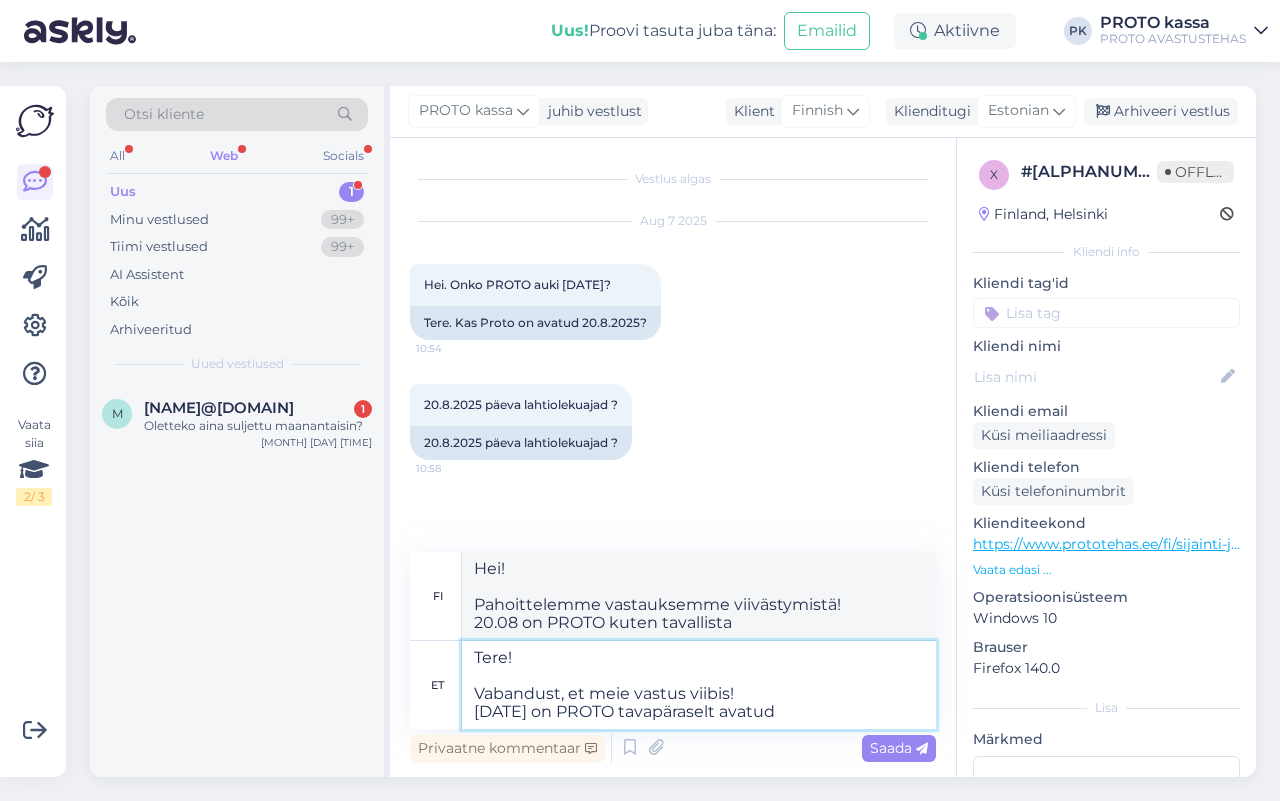 type on "Tere!
Vabandust, et meie vastus viibis!
[DATE] on PROTO tavapäraselt avatud" 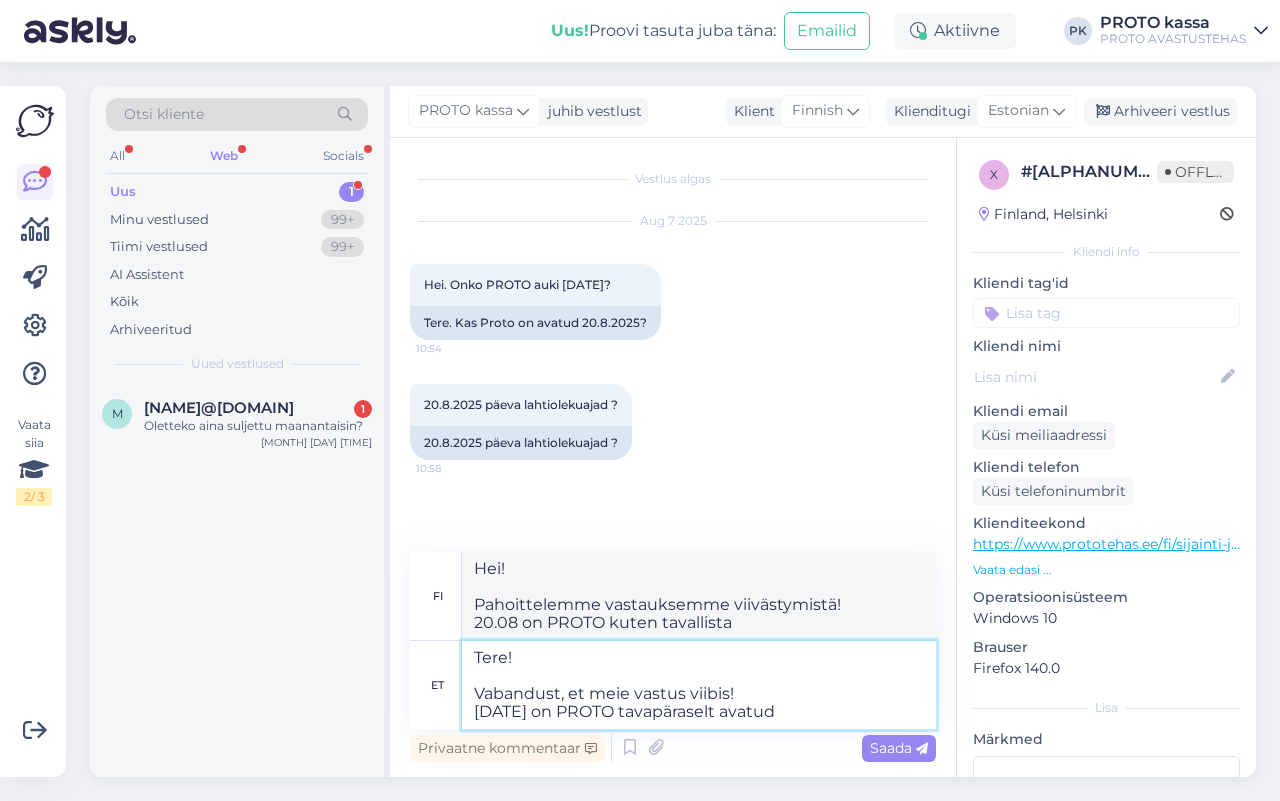 type on "Hei!
Pahoittelemme vastauksemme viivästymistä!
PROTO on avoinna normaalisti 20.08" 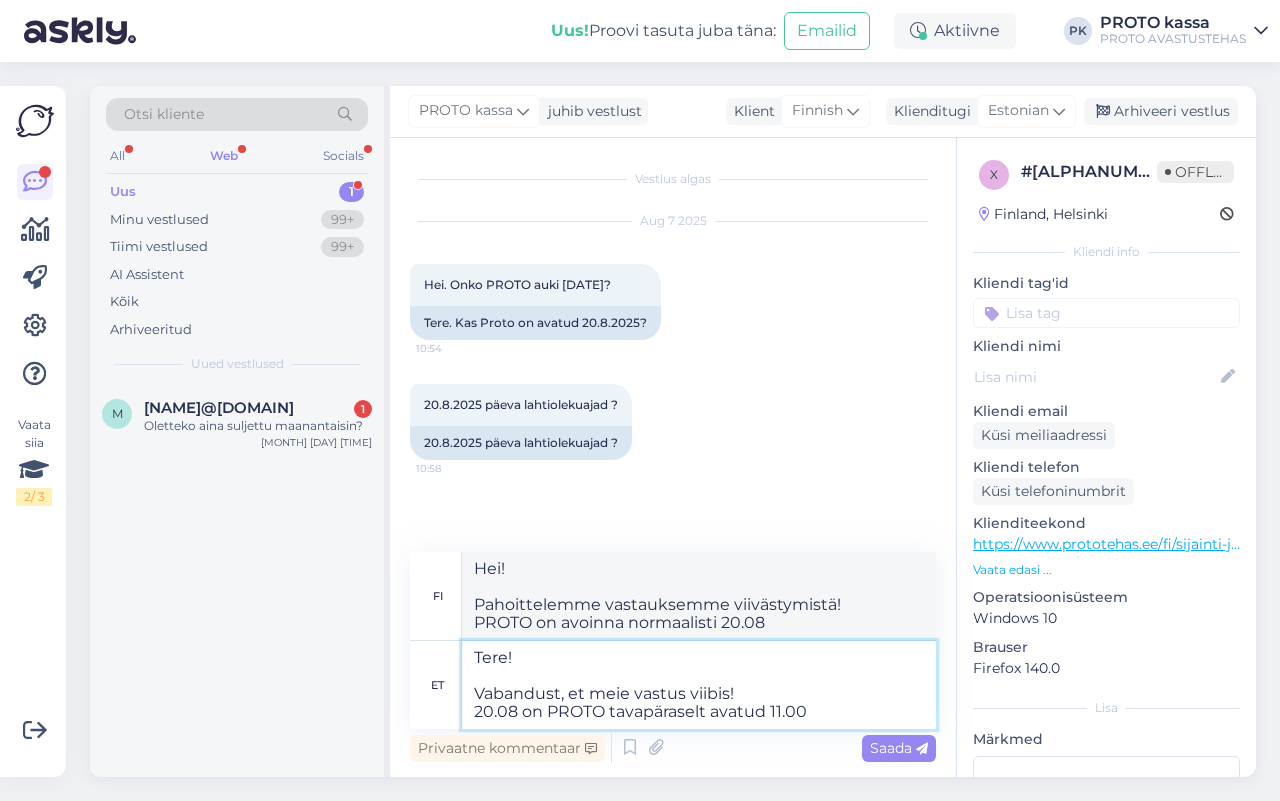 type on "Tere!
Vabandust, et meie vastus viibis!
20.08 on PROTO tavapäraselt avatud 11.00 -" 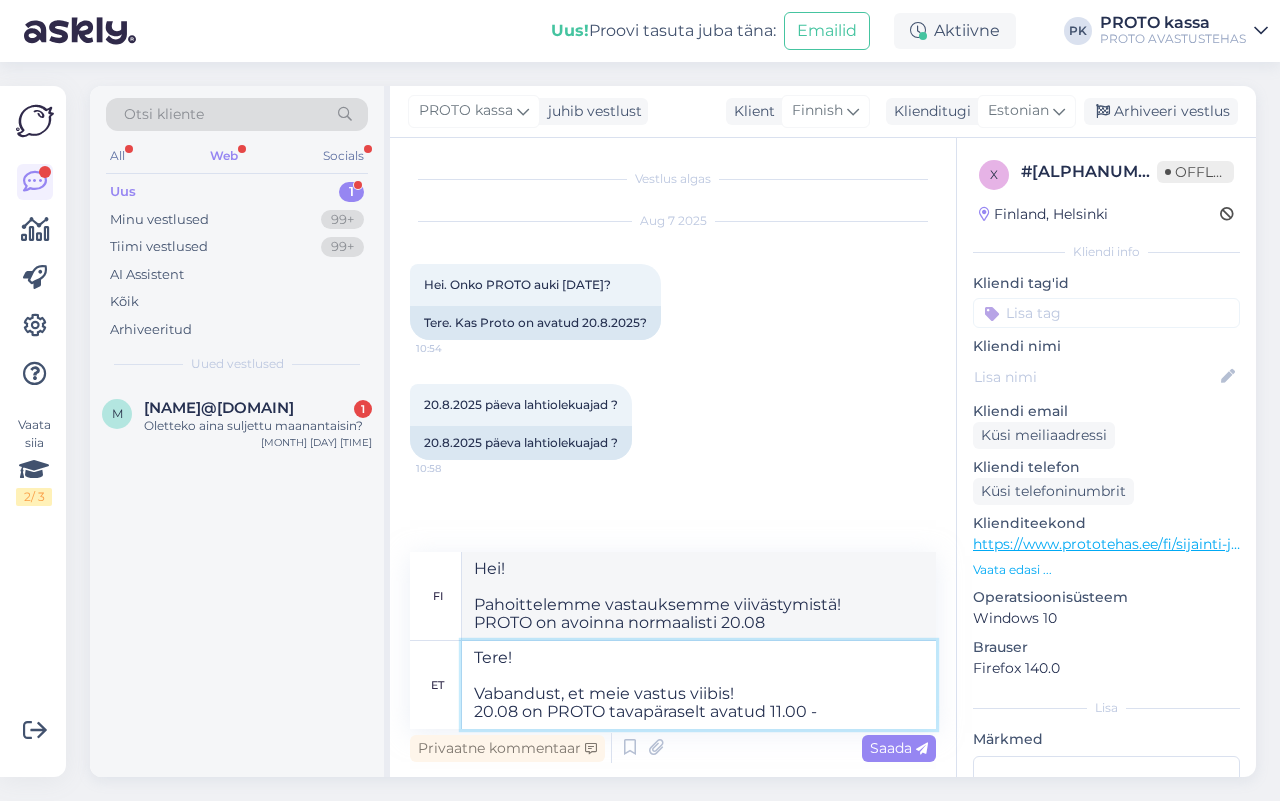 type on "Hei!
Pahoittelemme vastauksemme viivästymistä!
[DATE] PROTO on avoinna normaalisti 11.00" 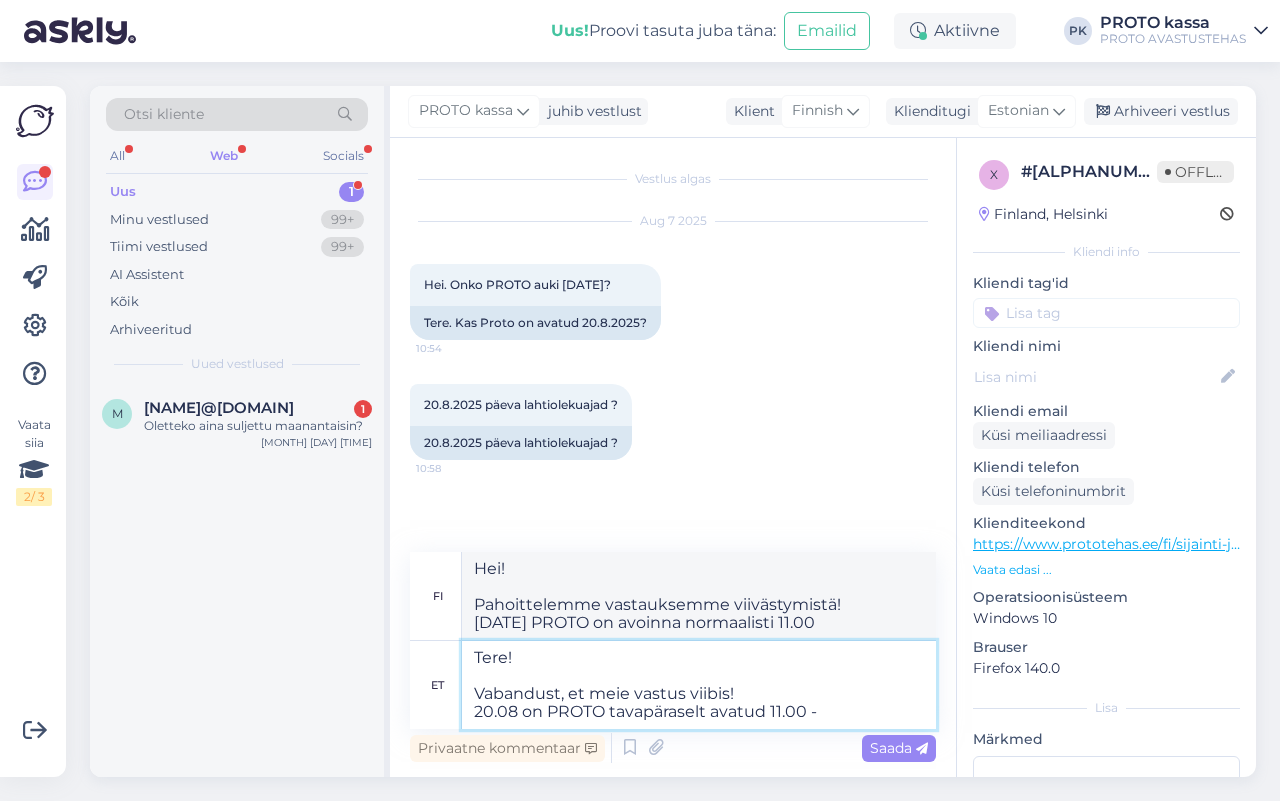 type on "Tere!
Vabandust, et meie vastus viibis!
20.08 on PROTO tavapäraselt avatud 11.00 - 1" 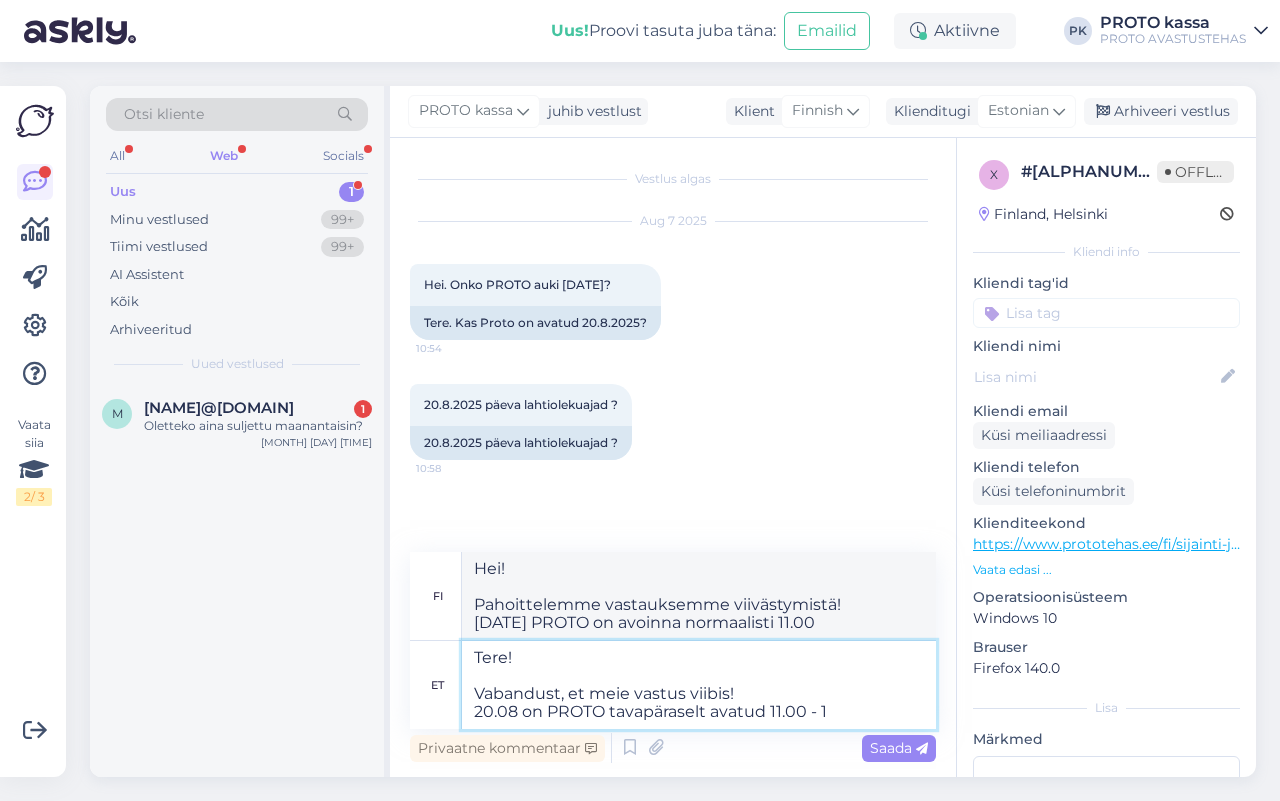 type on "Hei!
Pahoittelemme vastauksemme viivästymistä!
20.08 PROTO on avoinna normaalisti 11.00 -" 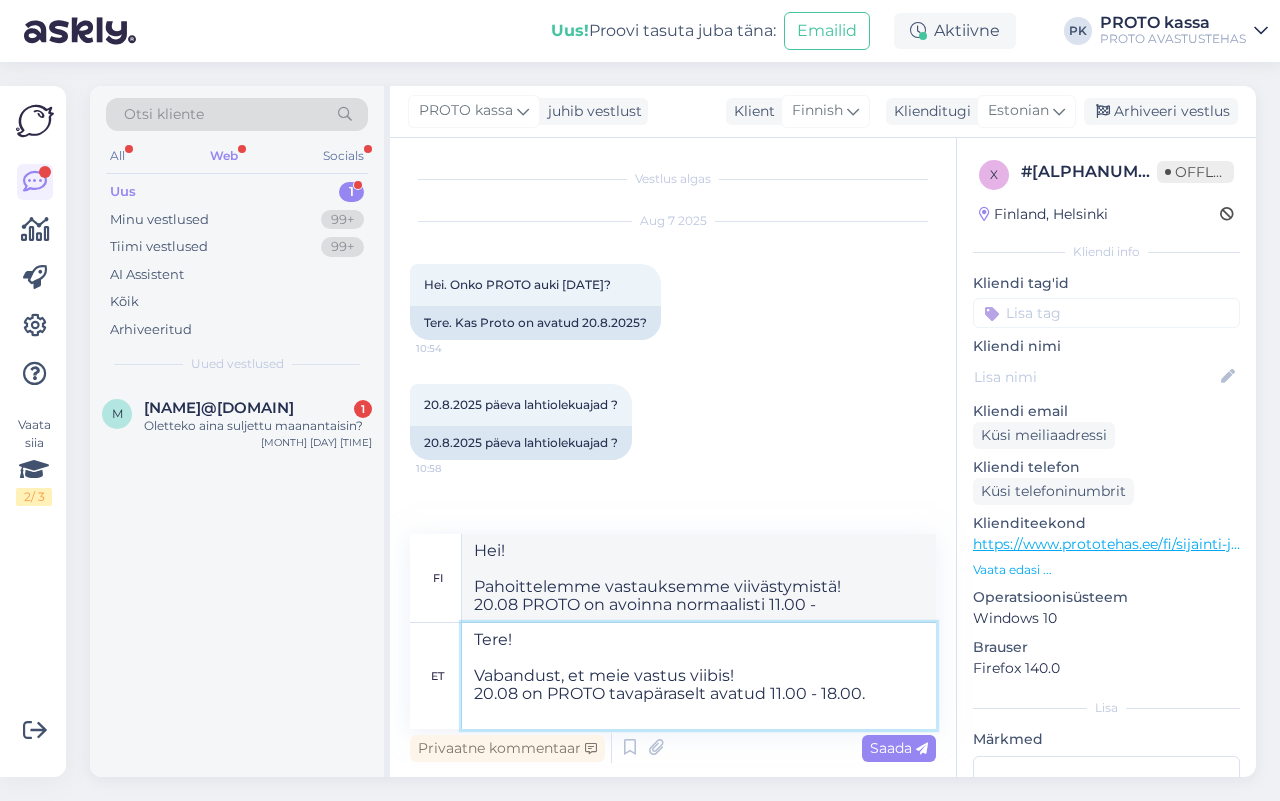type on "Tere!
Vabandust, et meie vastus viibis!
20.08 on PROTO tavapäraselt avatud 11.00 - 18.00.
K" 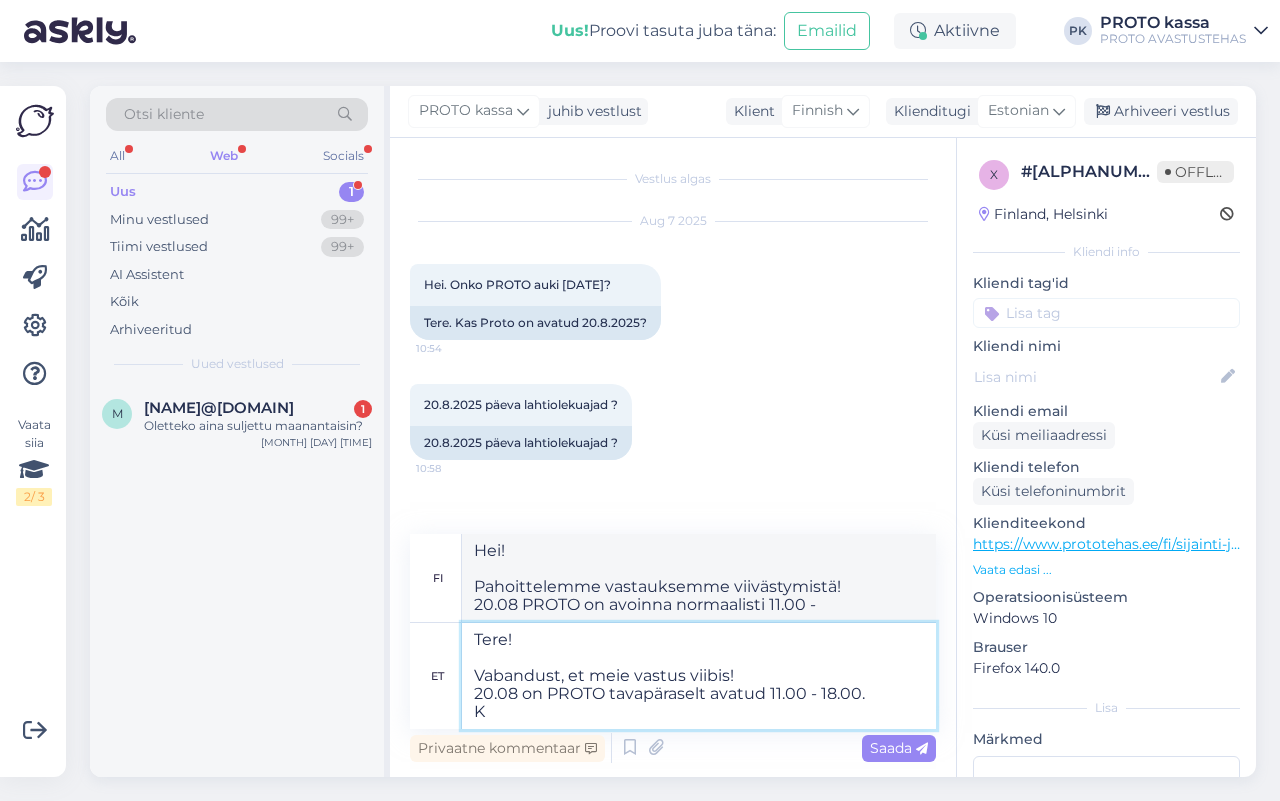 type on "Hei!
Pahoittelemme vastauksemme viivästymistä!
20.08 . PROTO on avoinna normaalisti 11.00 18.00." 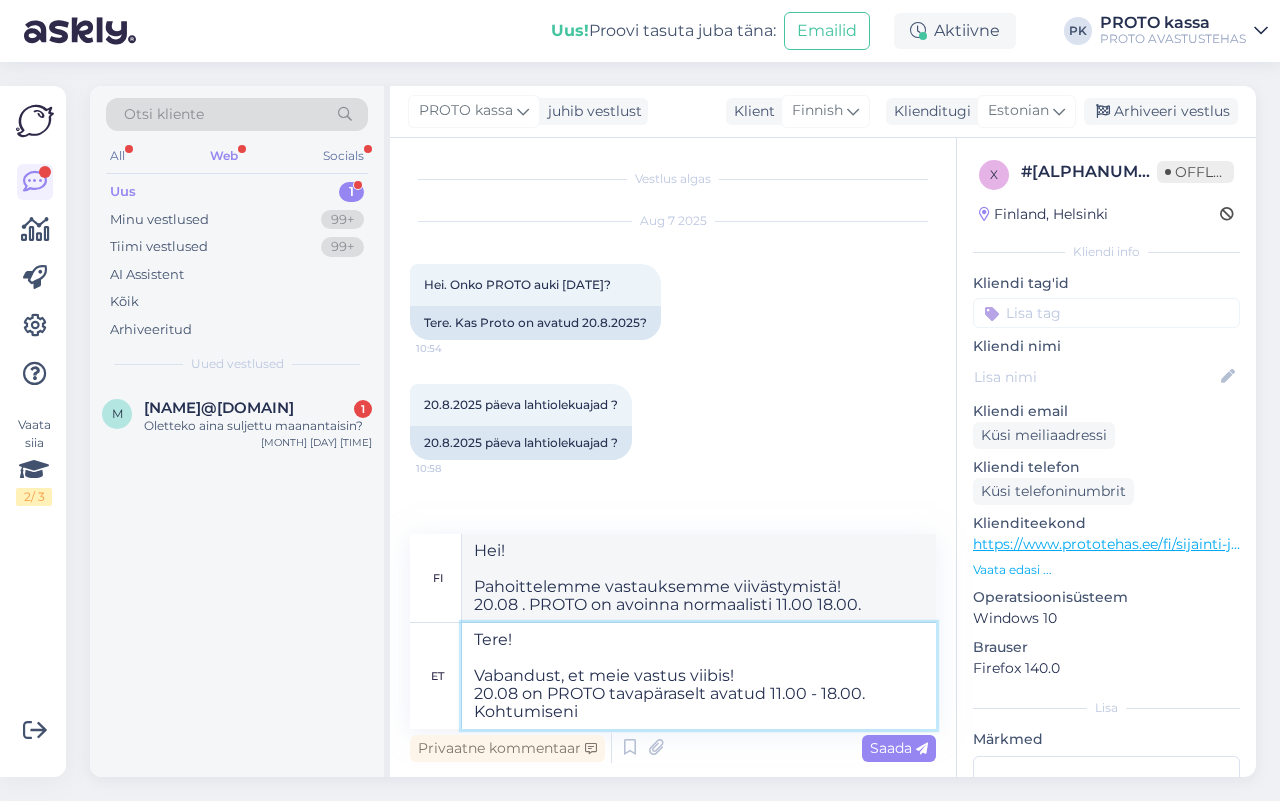 type on "Tere!
Vabandust, et meie vastus viibis!
[DATE] on PROTO tavapäraselt avatud 11.00 - 18.00.
Kohtumiseni!" 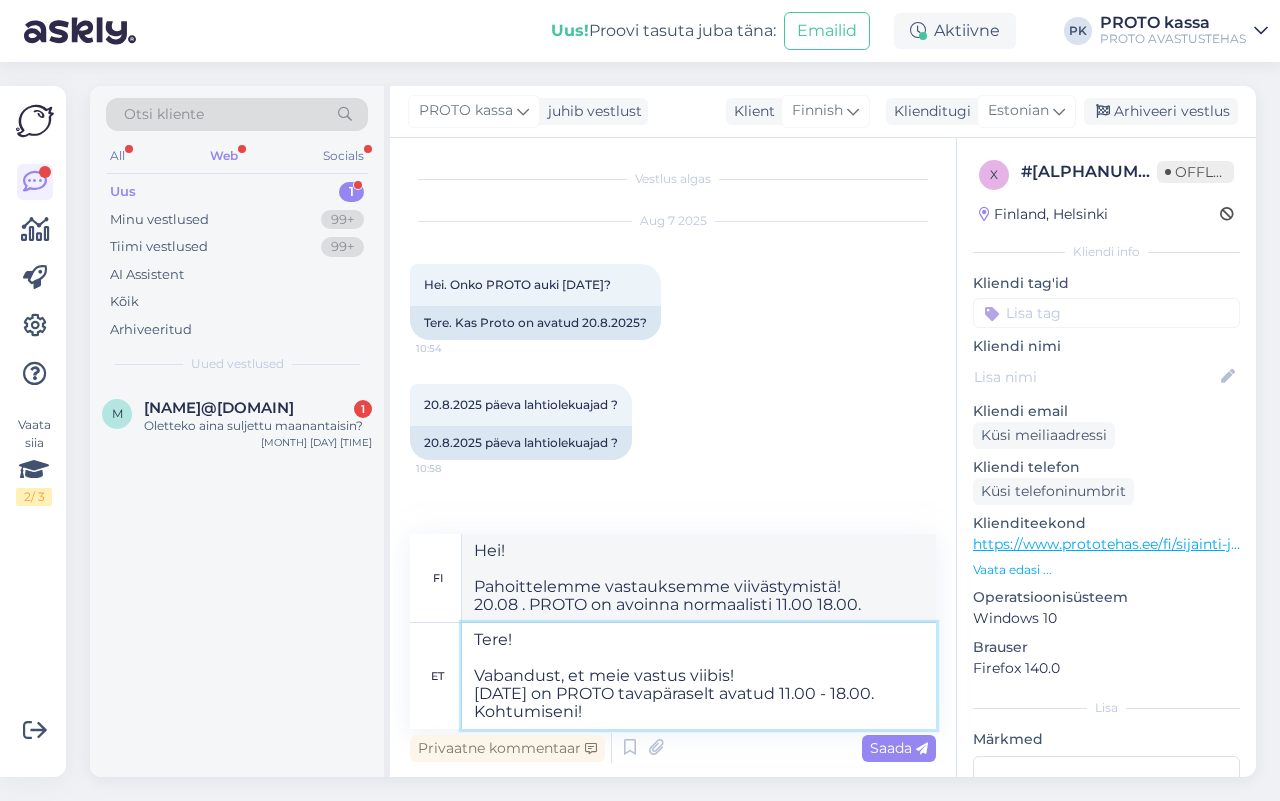 type on "Hei!
Pahoittelemme vastauksemme viivästymistä!
20.08 . PROTO on avoinna normaalisti 11.00 18.00.
Nähdään pian!" 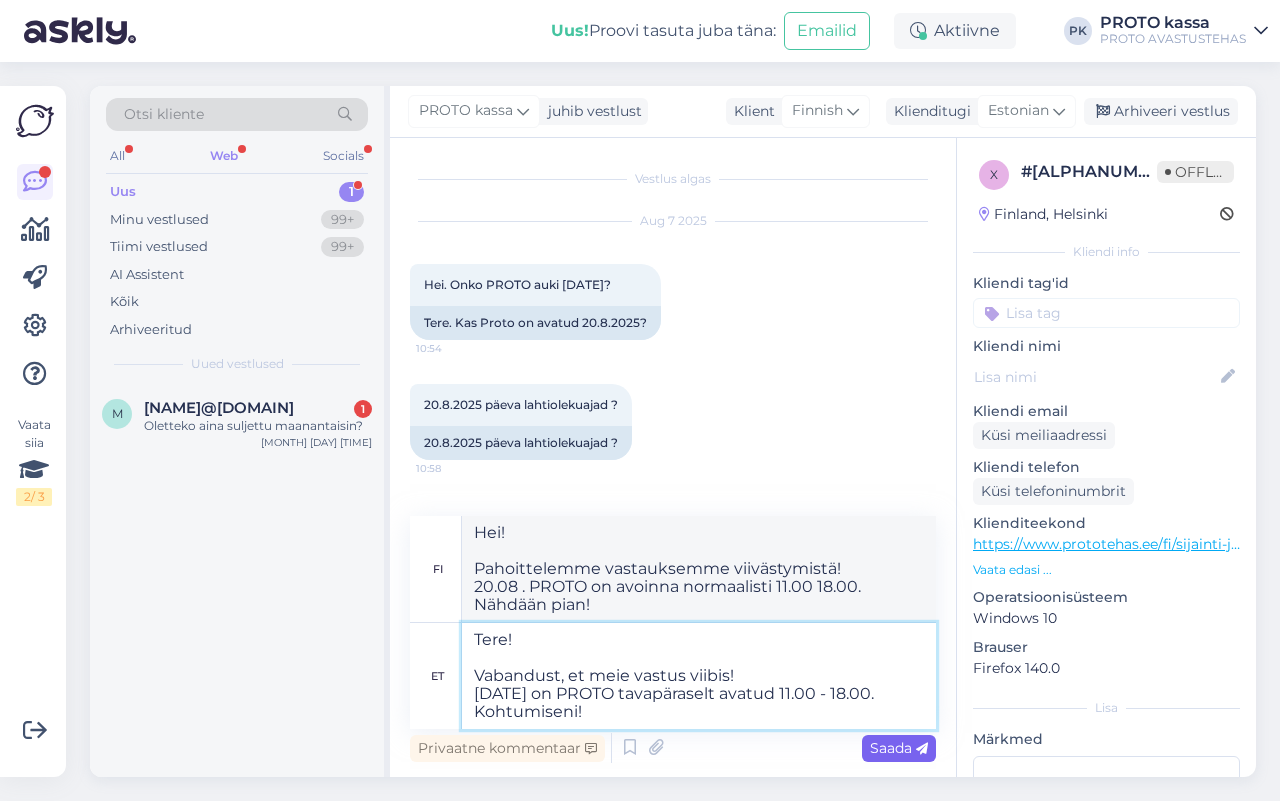 type on "Tere!
Vabandust, et meie vastus viibis!
[DATE] on PROTO tavapäraselt avatud 11.00 - 18.00.
Kohtumiseni!" 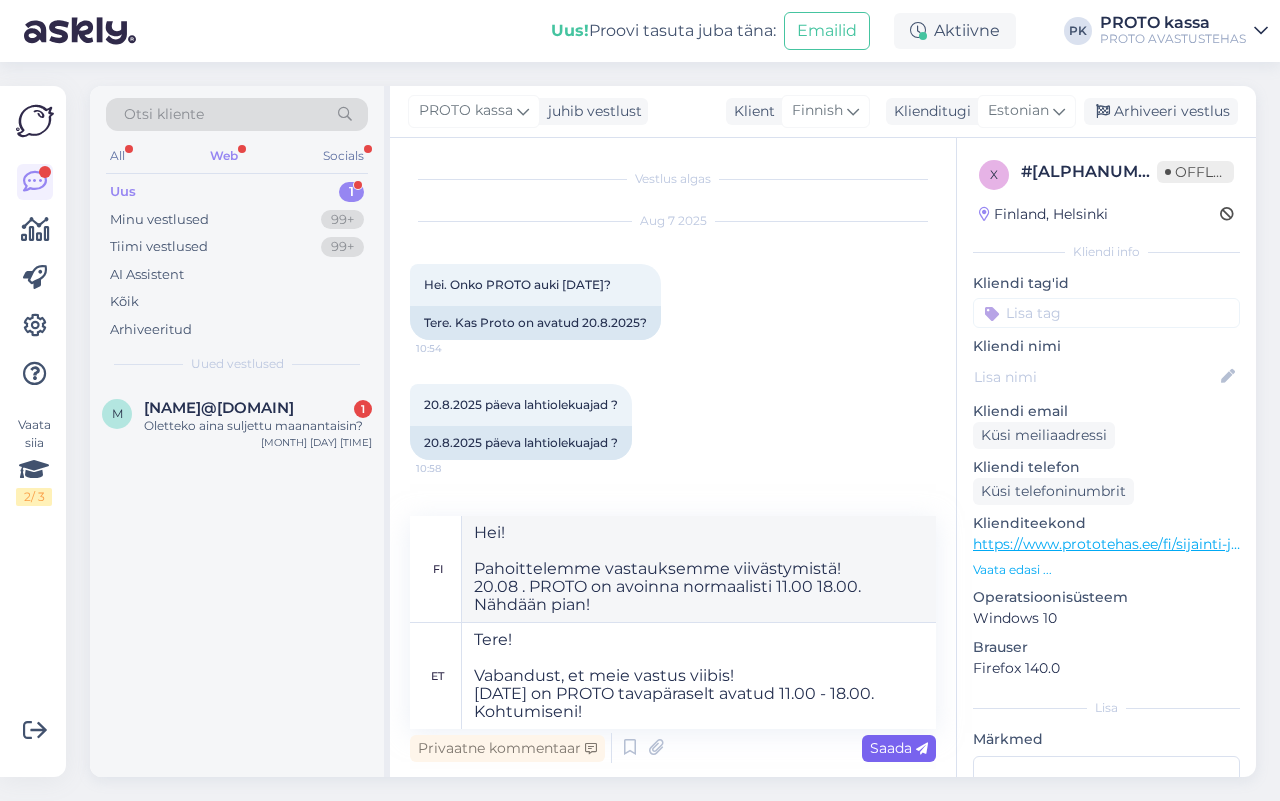 click on "Saada" at bounding box center [899, 748] 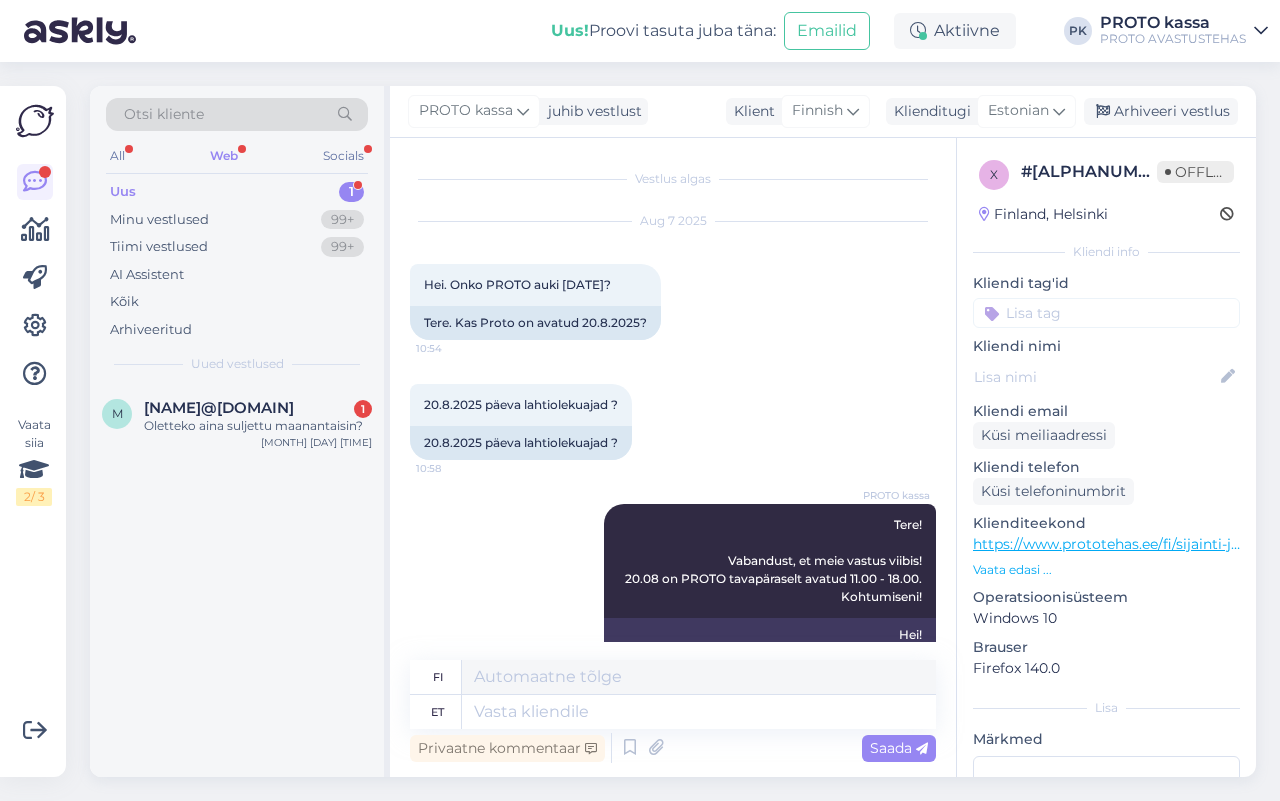 scroll, scrollTop: 103, scrollLeft: 0, axis: vertical 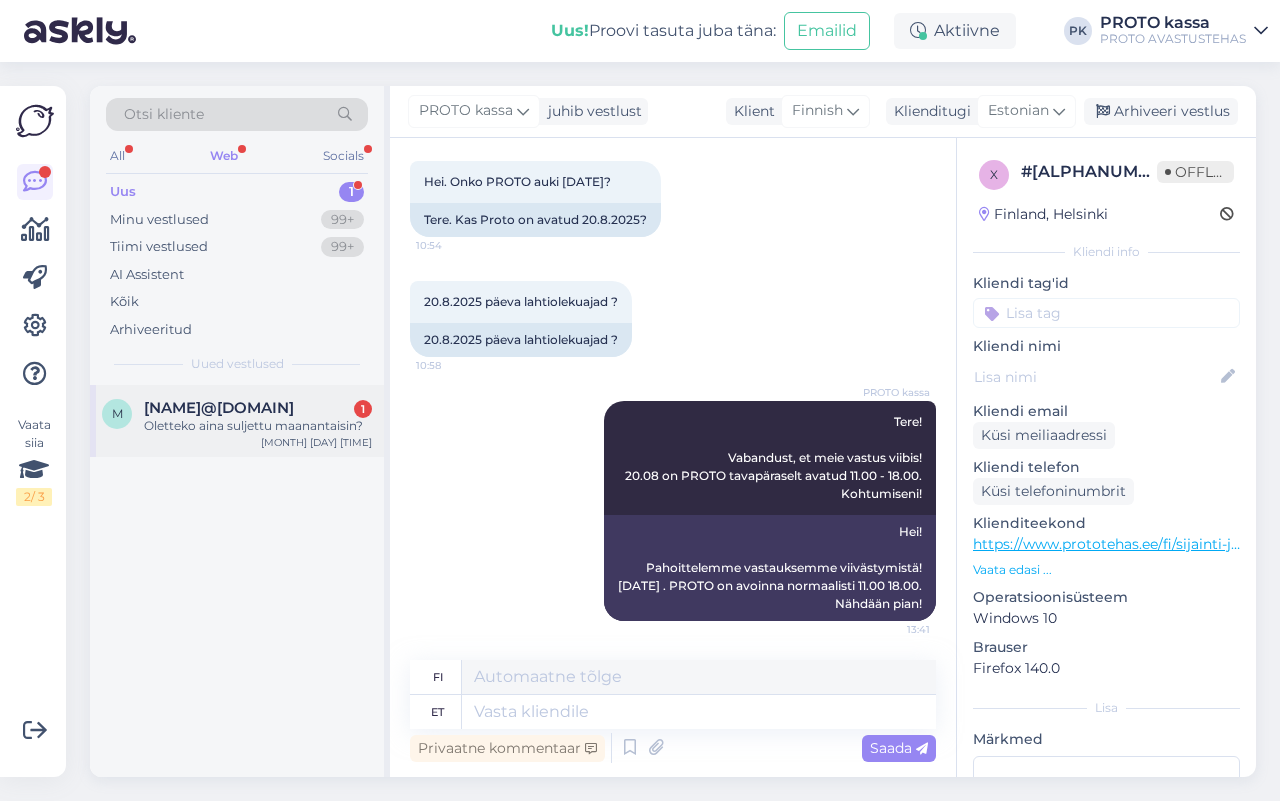 click on "Oletteko aina suljettu maanantaisin?" at bounding box center (258, 426) 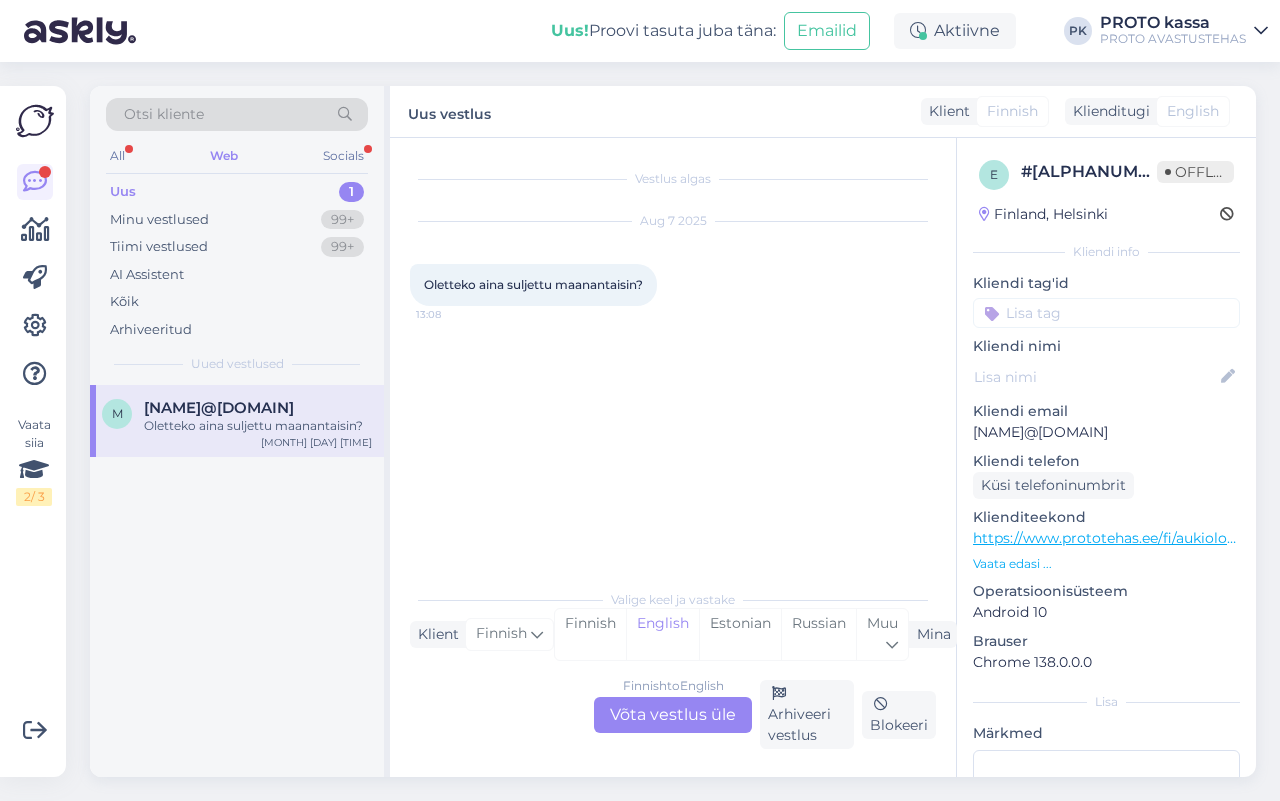 scroll, scrollTop: 0, scrollLeft: 0, axis: both 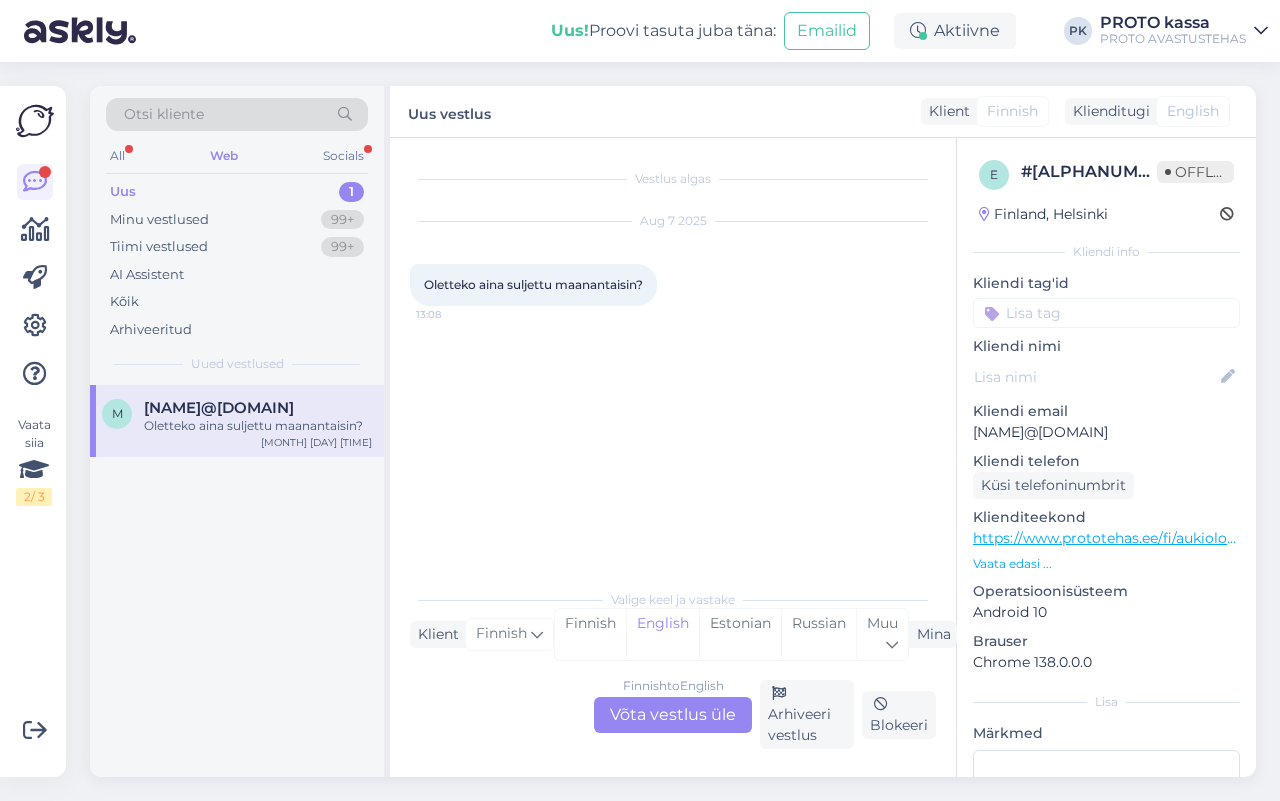 click on "Finnish  to  English Võta vestlus üle" at bounding box center (673, 715) 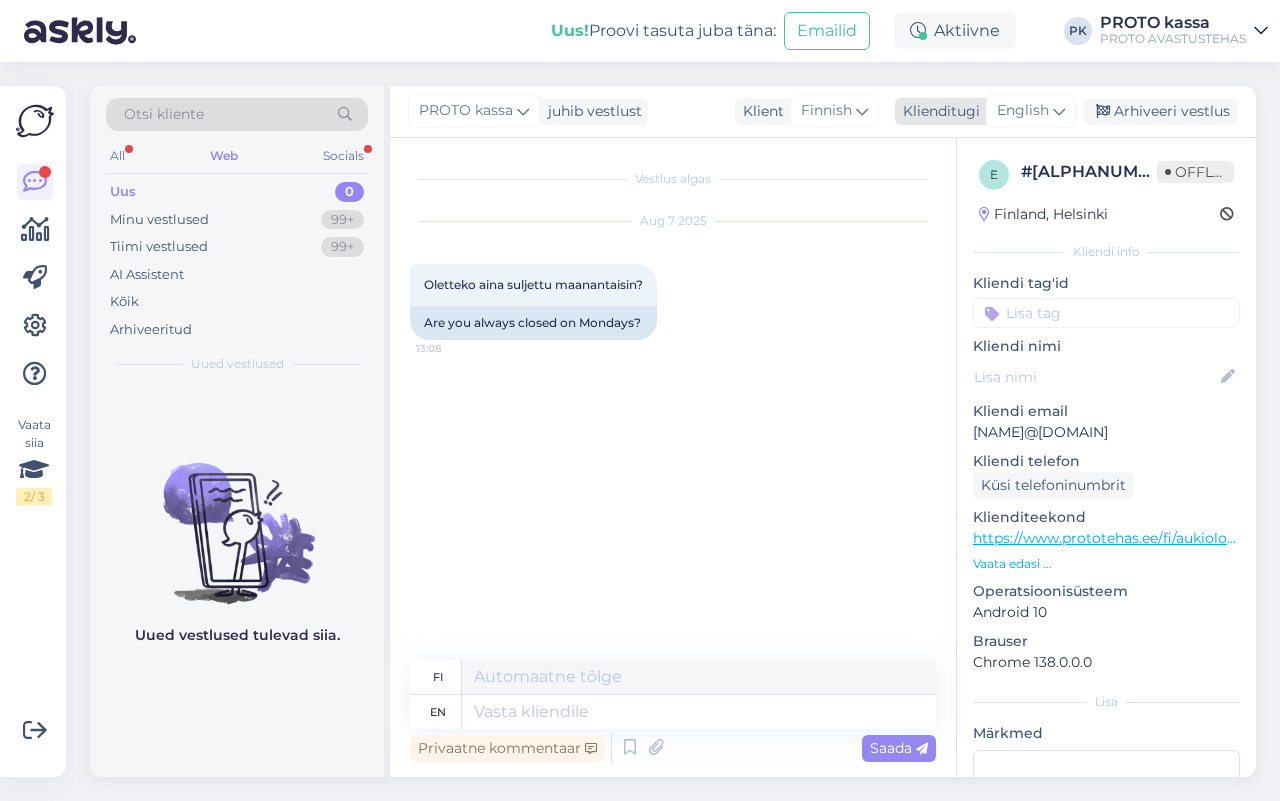 click on "English" at bounding box center (1023, 111) 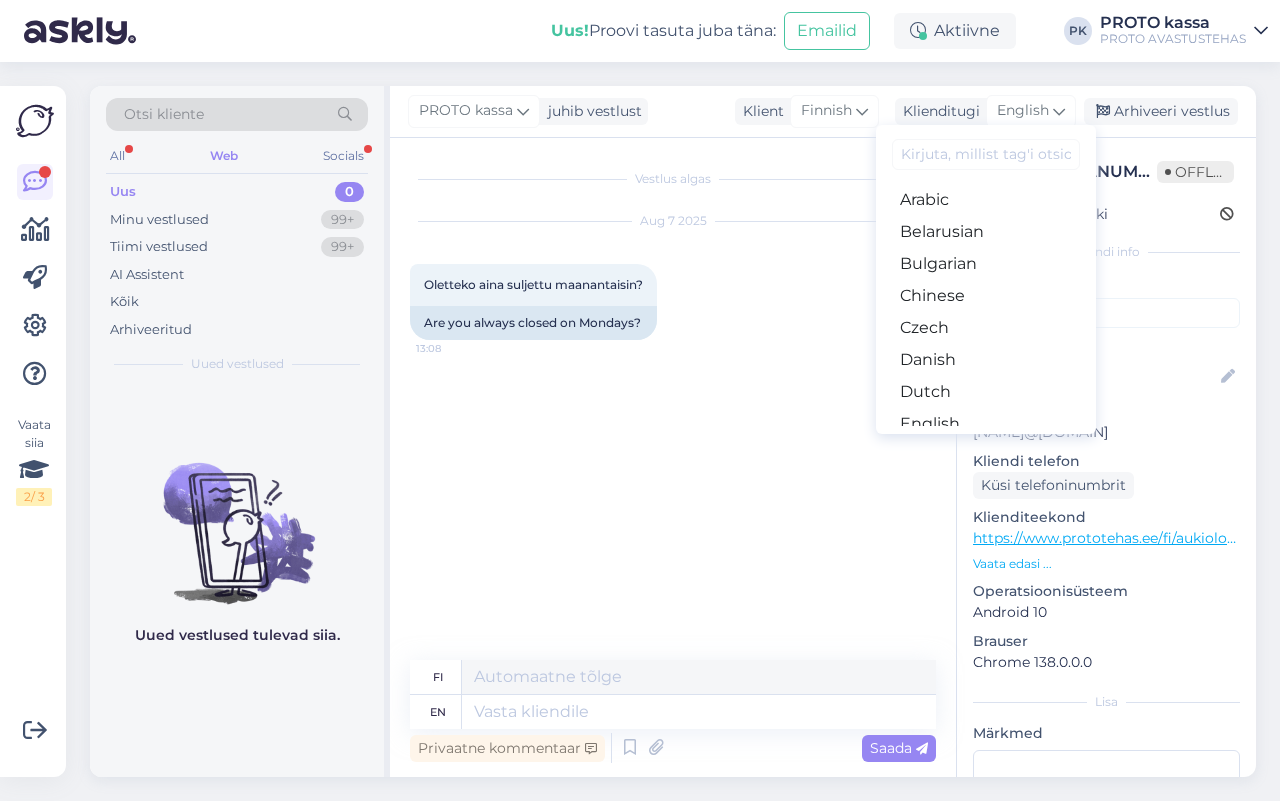 click on "Estonian" at bounding box center [986, 456] 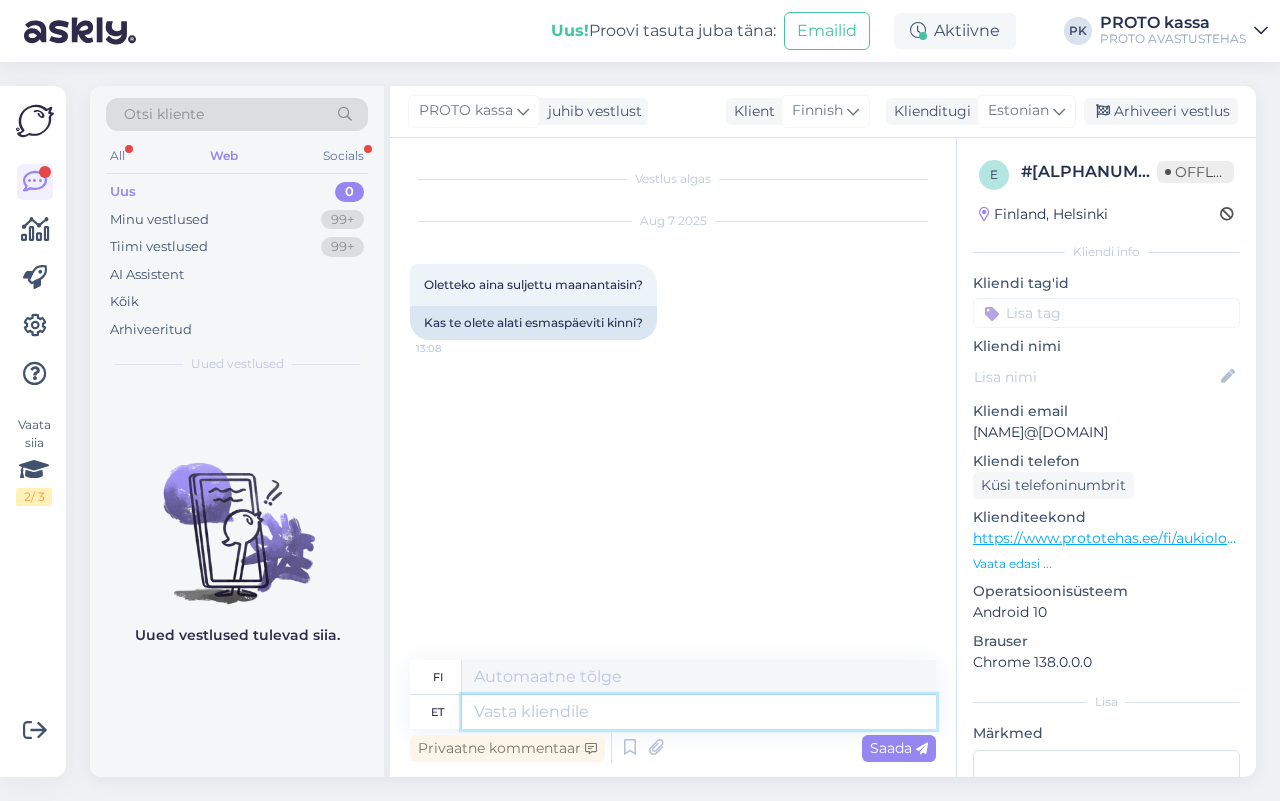 click at bounding box center (699, 712) 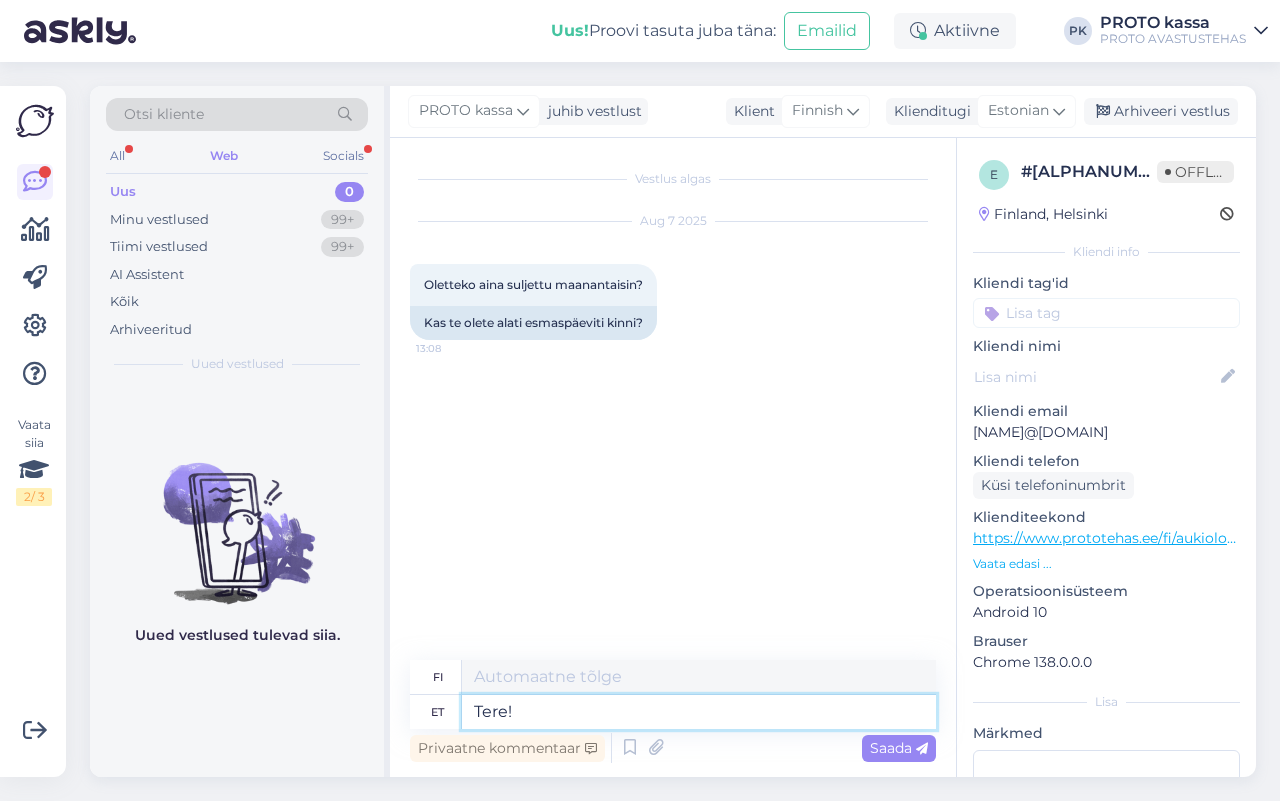 type on "Tere!" 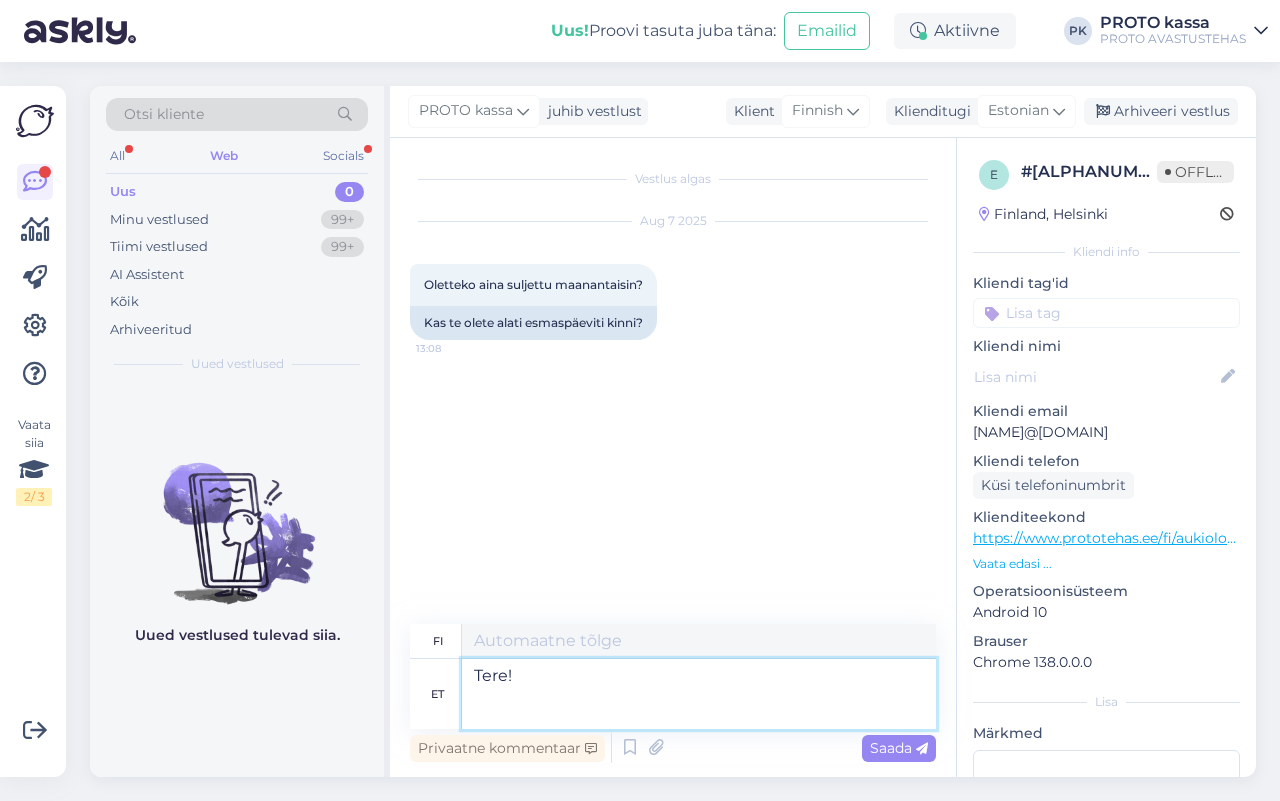 type on "Hei!" 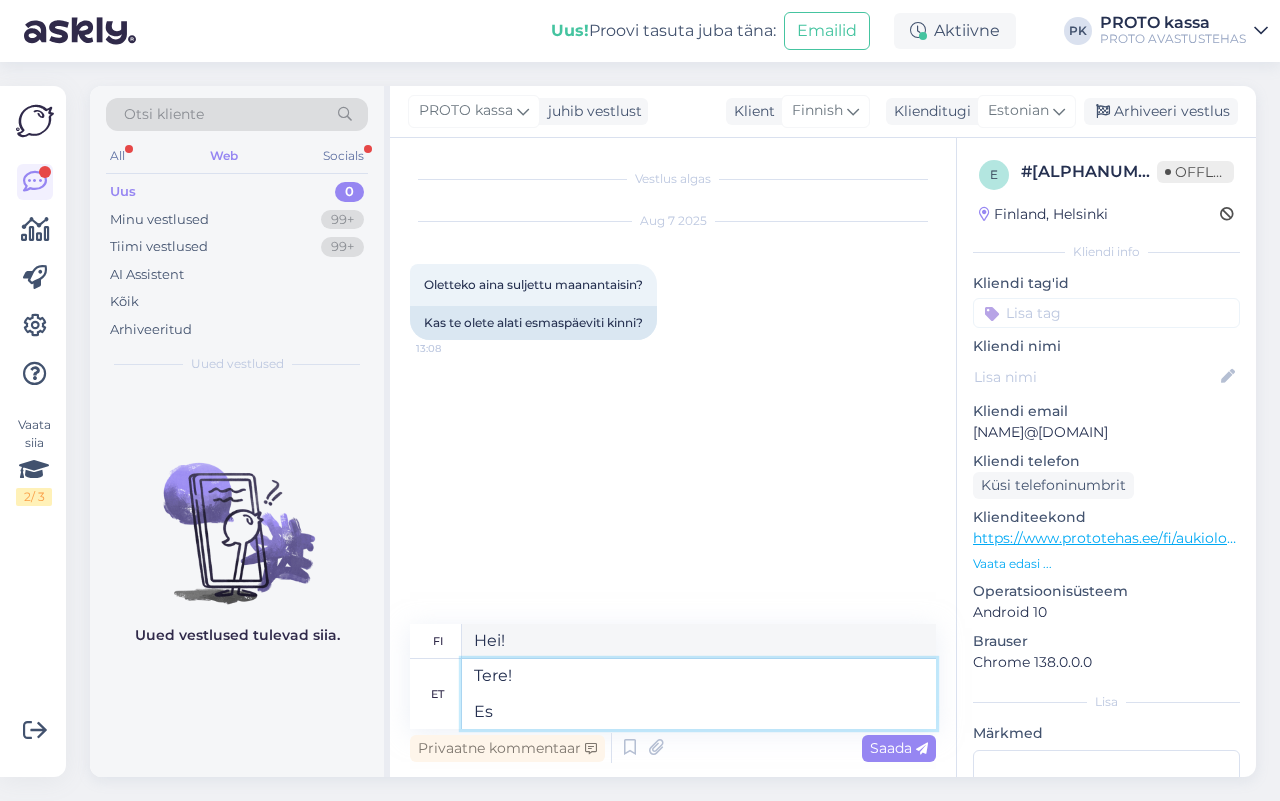 type on "Tere!
E" 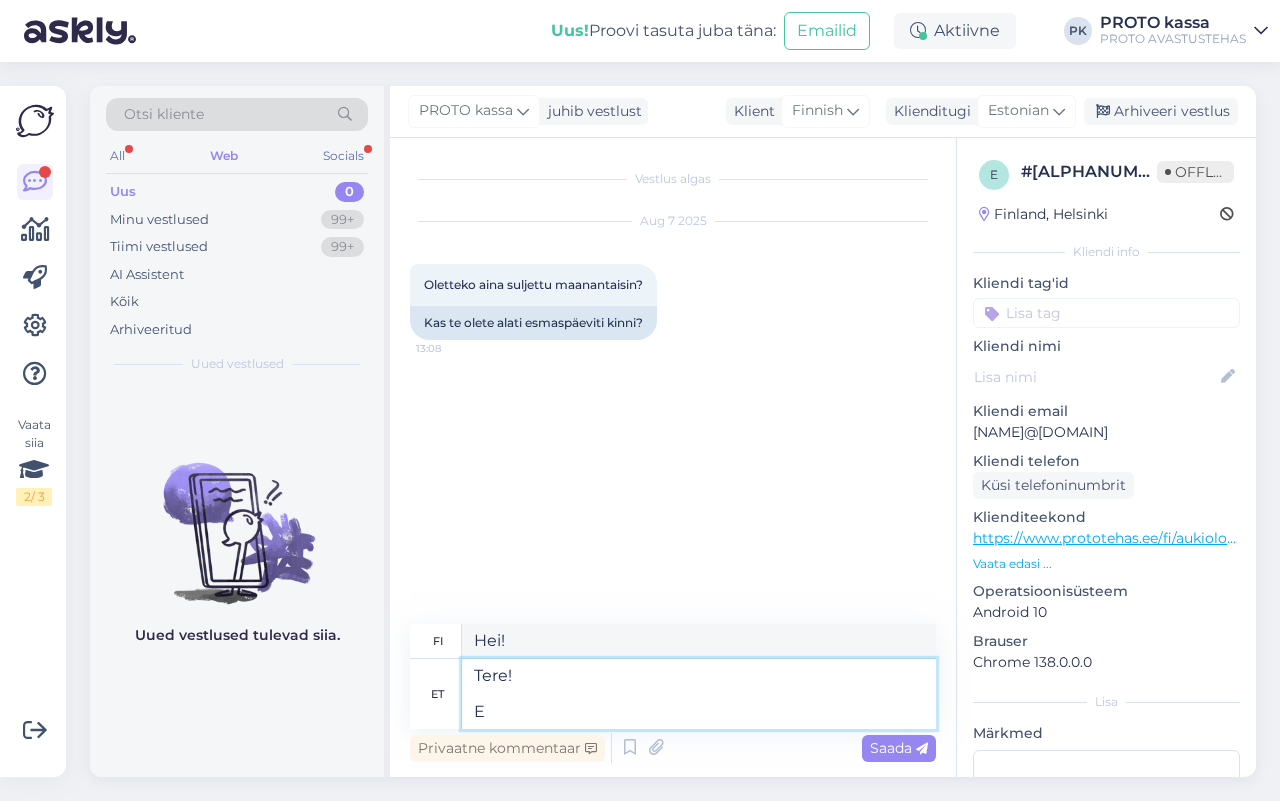 type on "Hei!
Es" 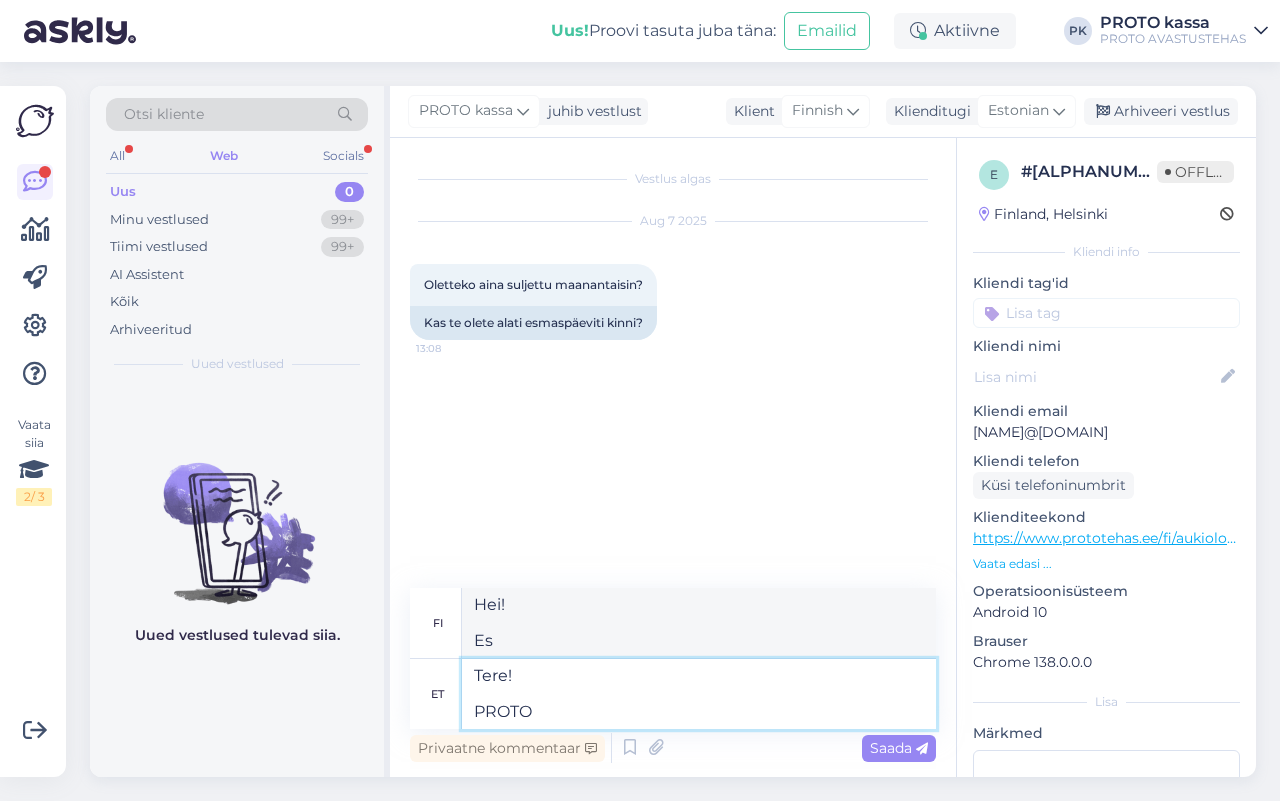 type on "Tere!
PROTO o" 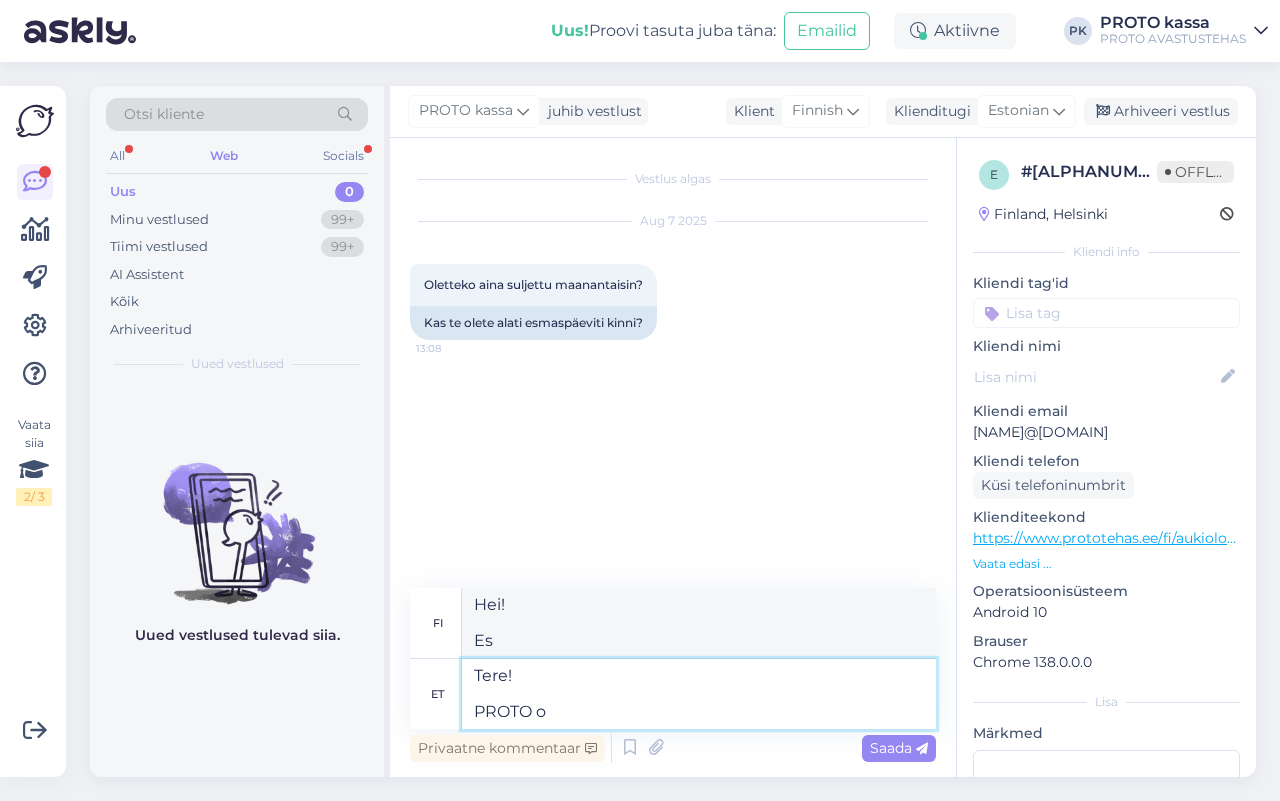 type on "Hei!
PROTO" 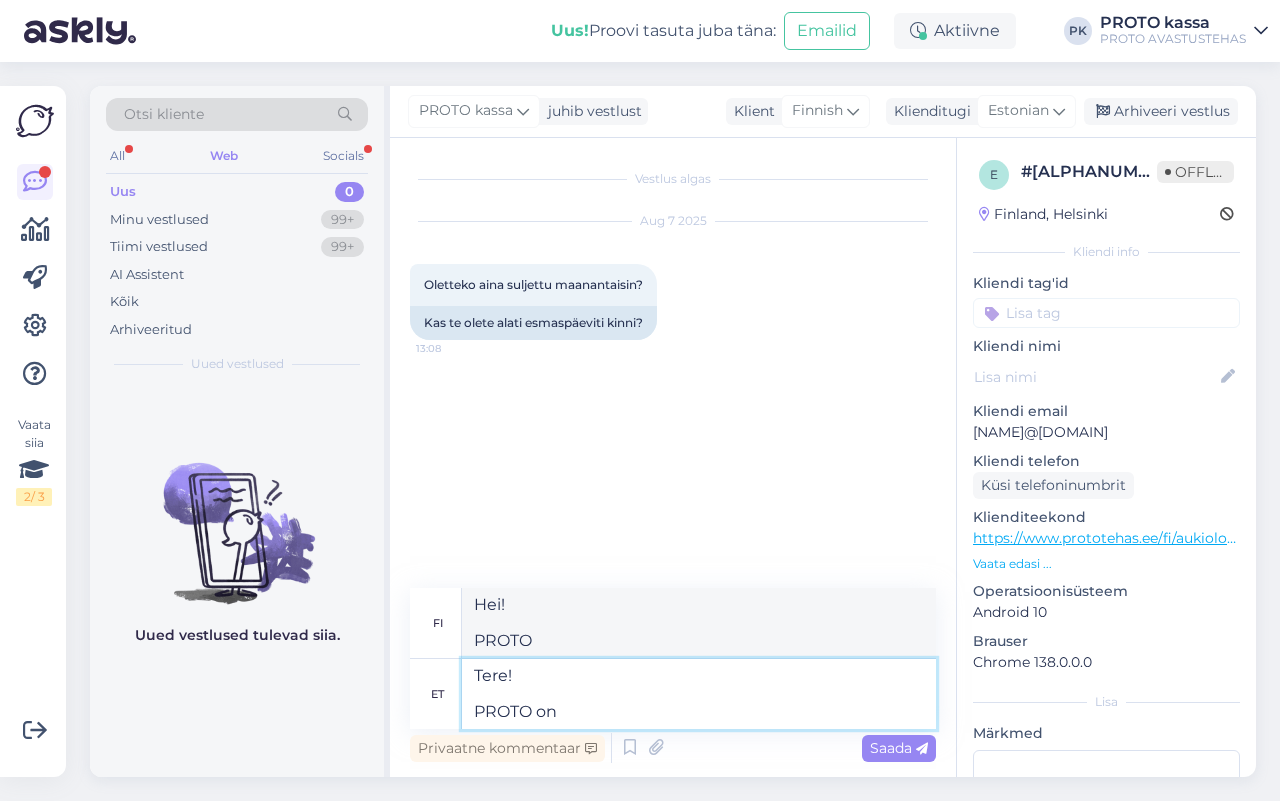 type on "Tere!
PROTO on e" 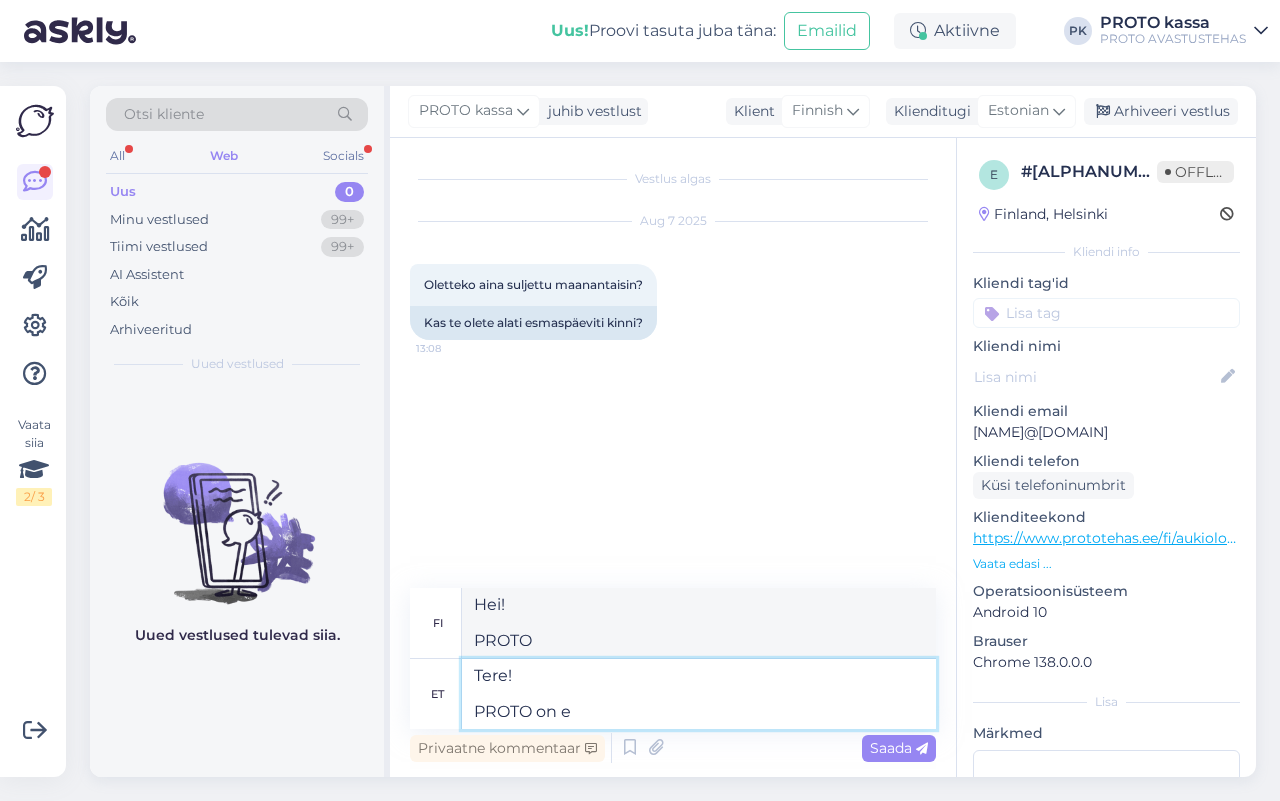 type on "Hei!
PROTO on" 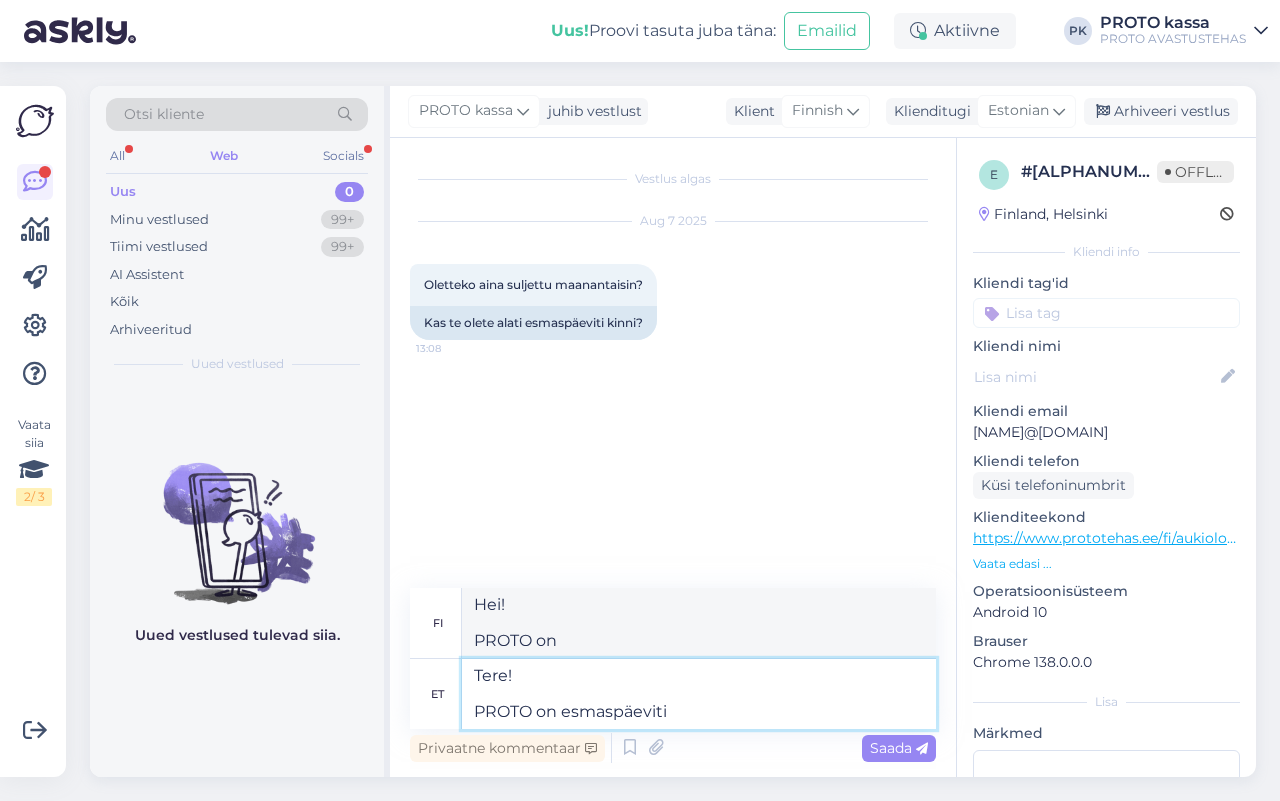 type on "Tere!
PROTO on esmaspäeviti a" 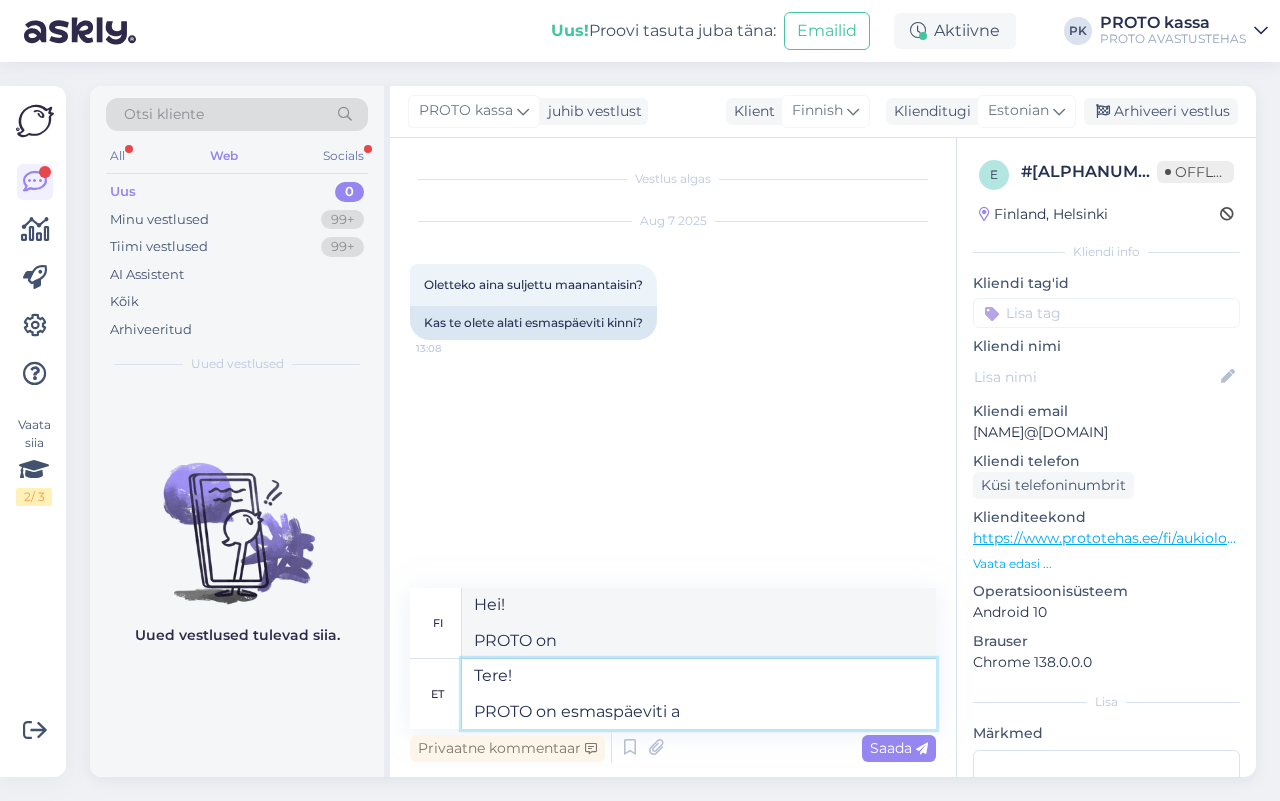 type on "Hei!
PROTO on maanantaisin" 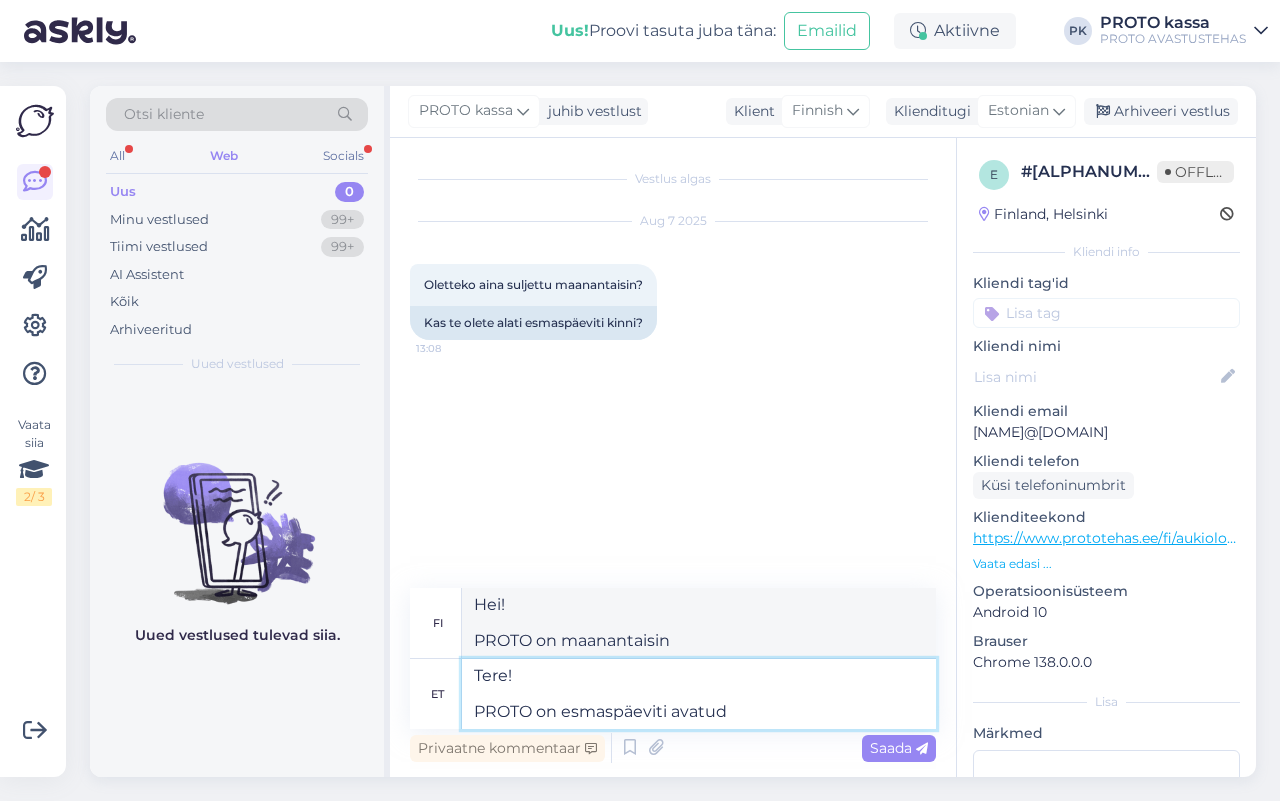 type on "Tere!
PROTO on esmaspäeviti avatud" 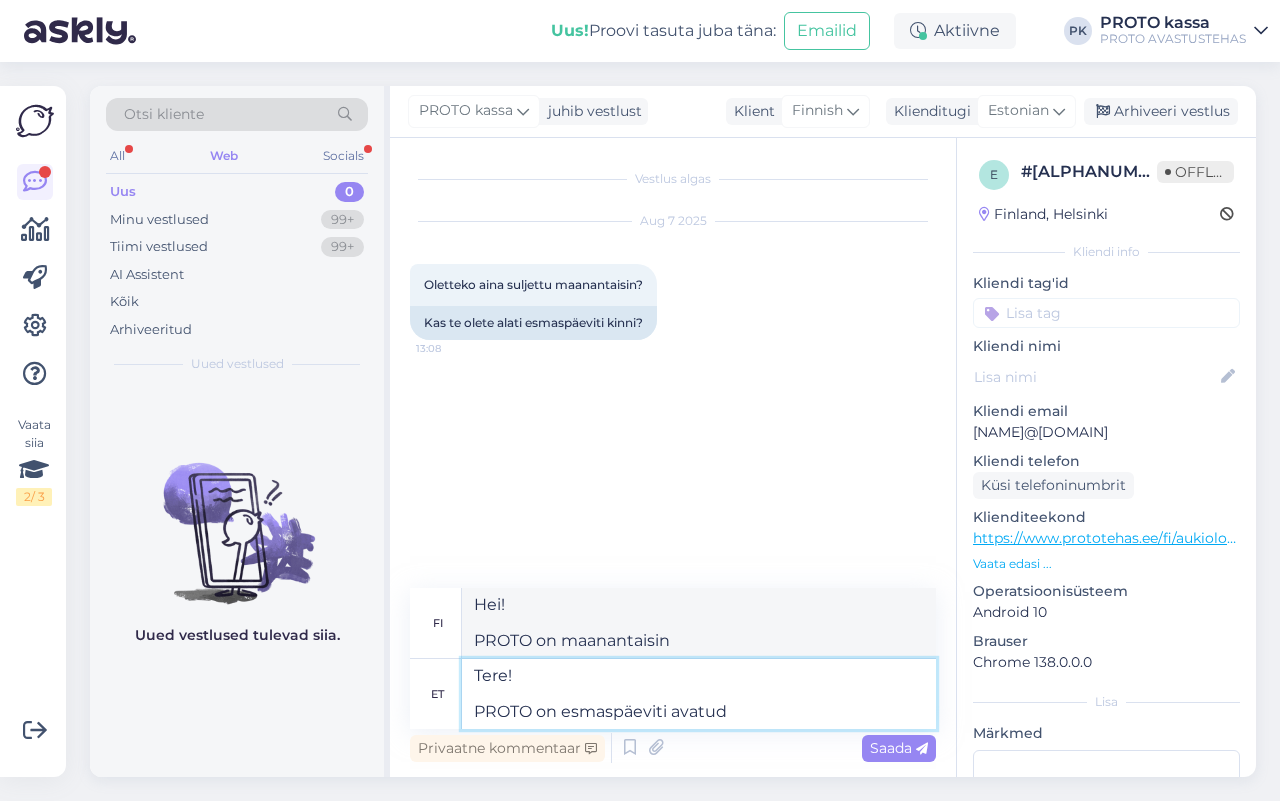type on "Hei!
PROTO on avoinna maanantaisin" 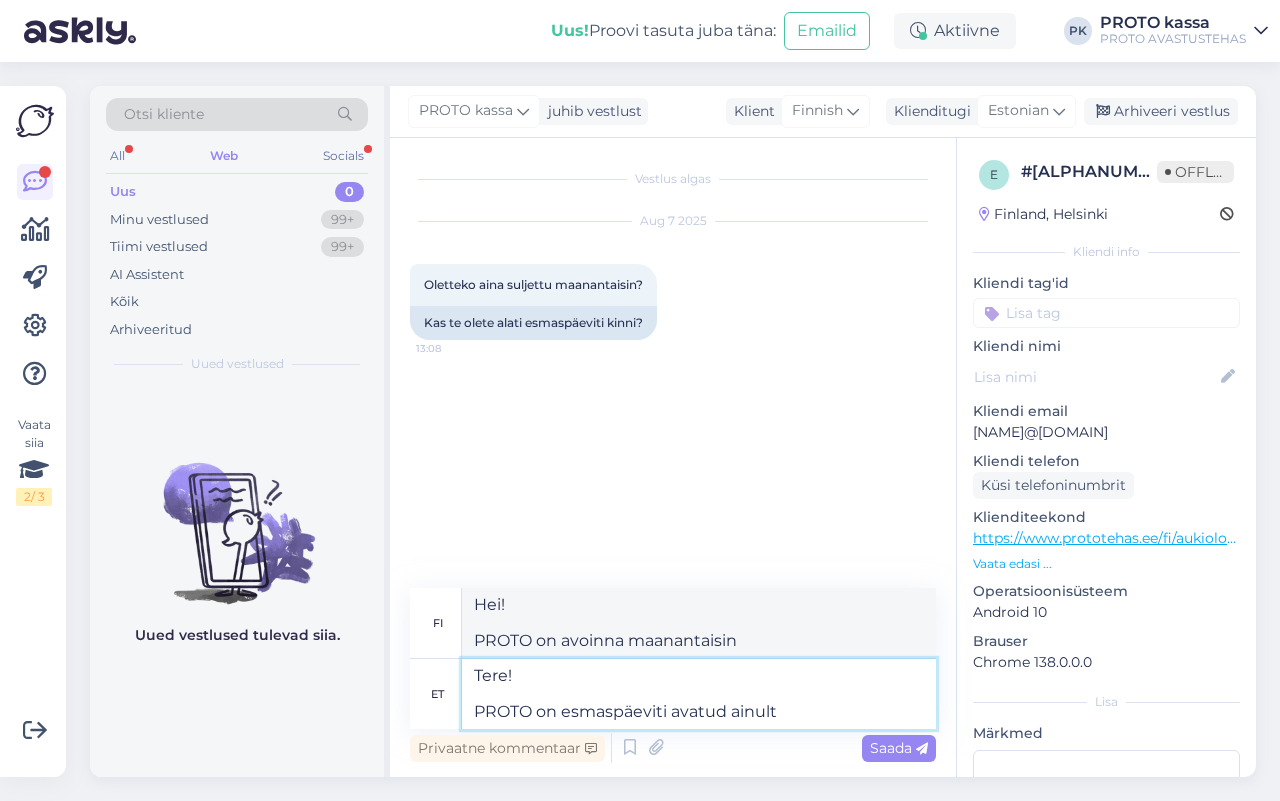 type on "Tere!
PROTO on esmaspäeviti avatud ainult j" 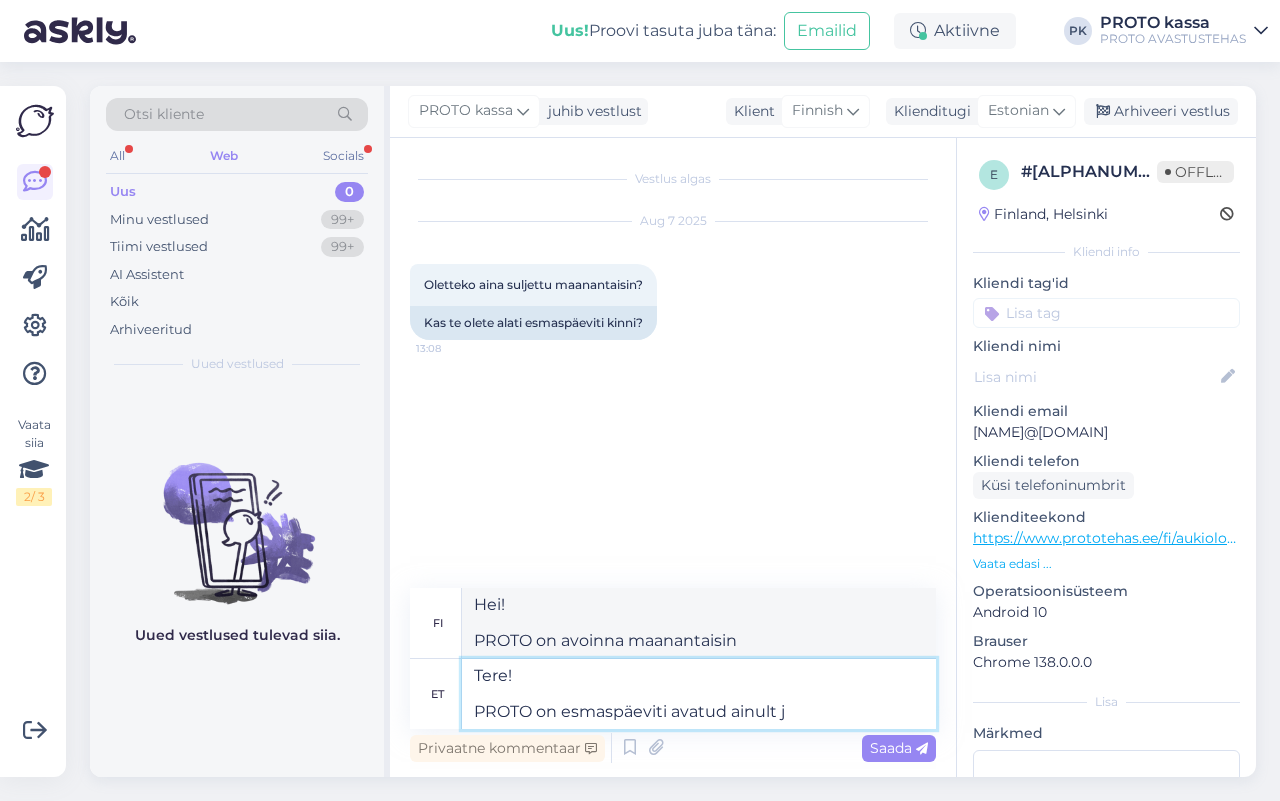 type on "Hei!
PROTO on avoinna vain maanantaisin" 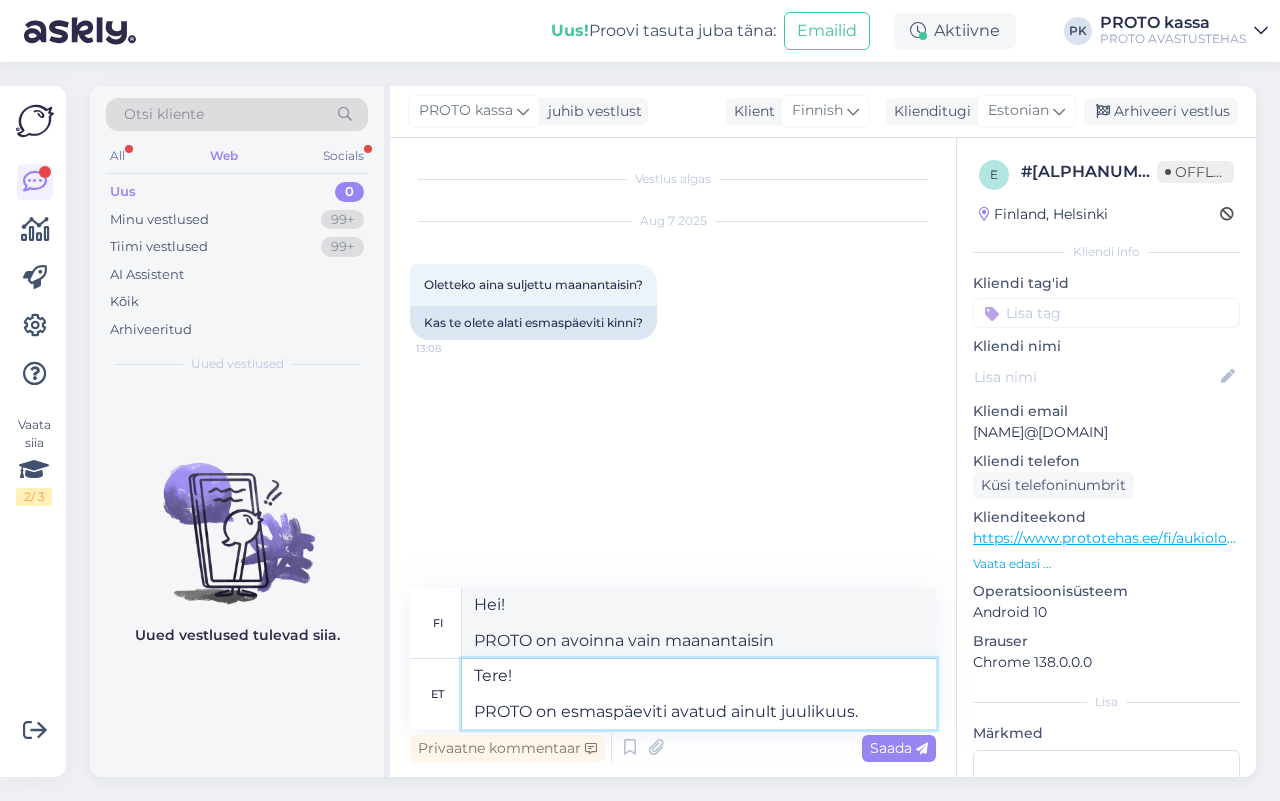 type on "Tere!
PROTO on esmaspäeviti avatud ainult juulikuus. K" 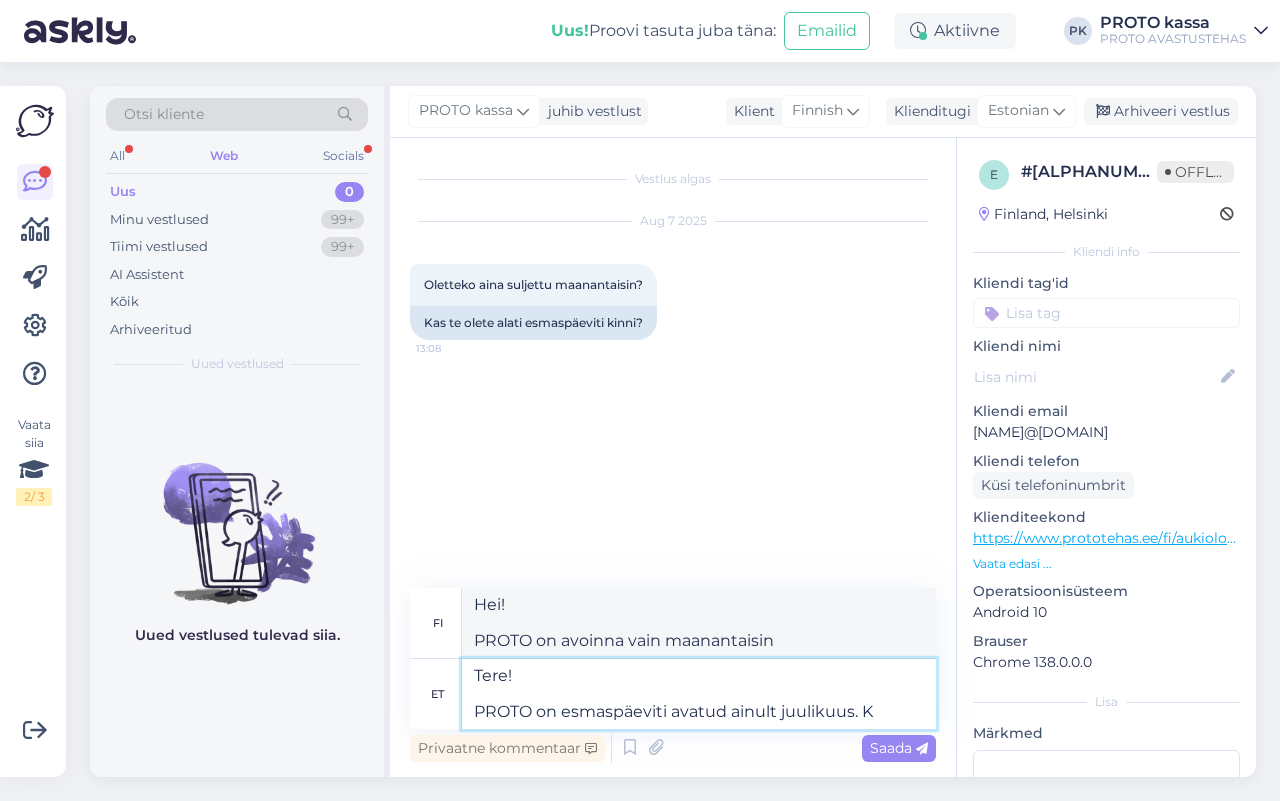 type on "Hei!
PROTO on avoinna [MONTH]ssa vain maanantaisin." 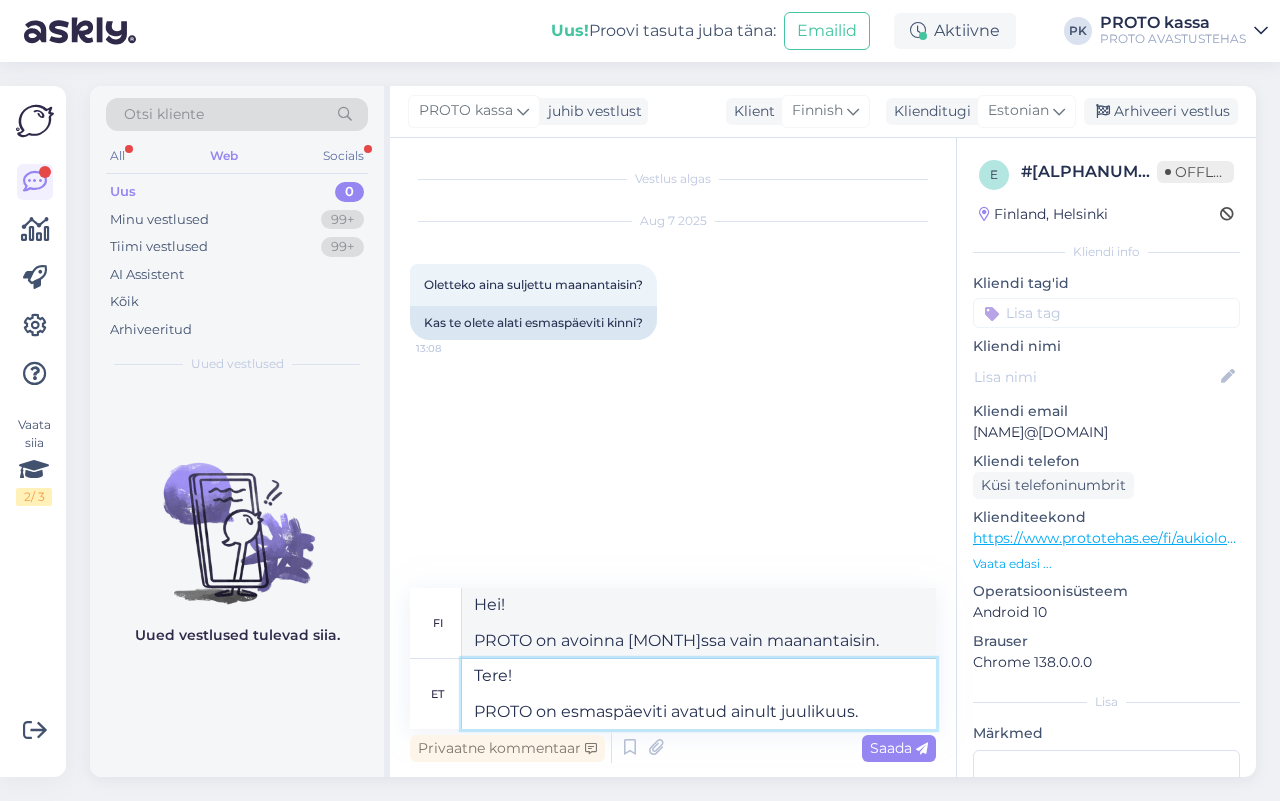 type on "Tere!
PROTO on esmaspäeviti avatud ainult juulikuus. Ü" 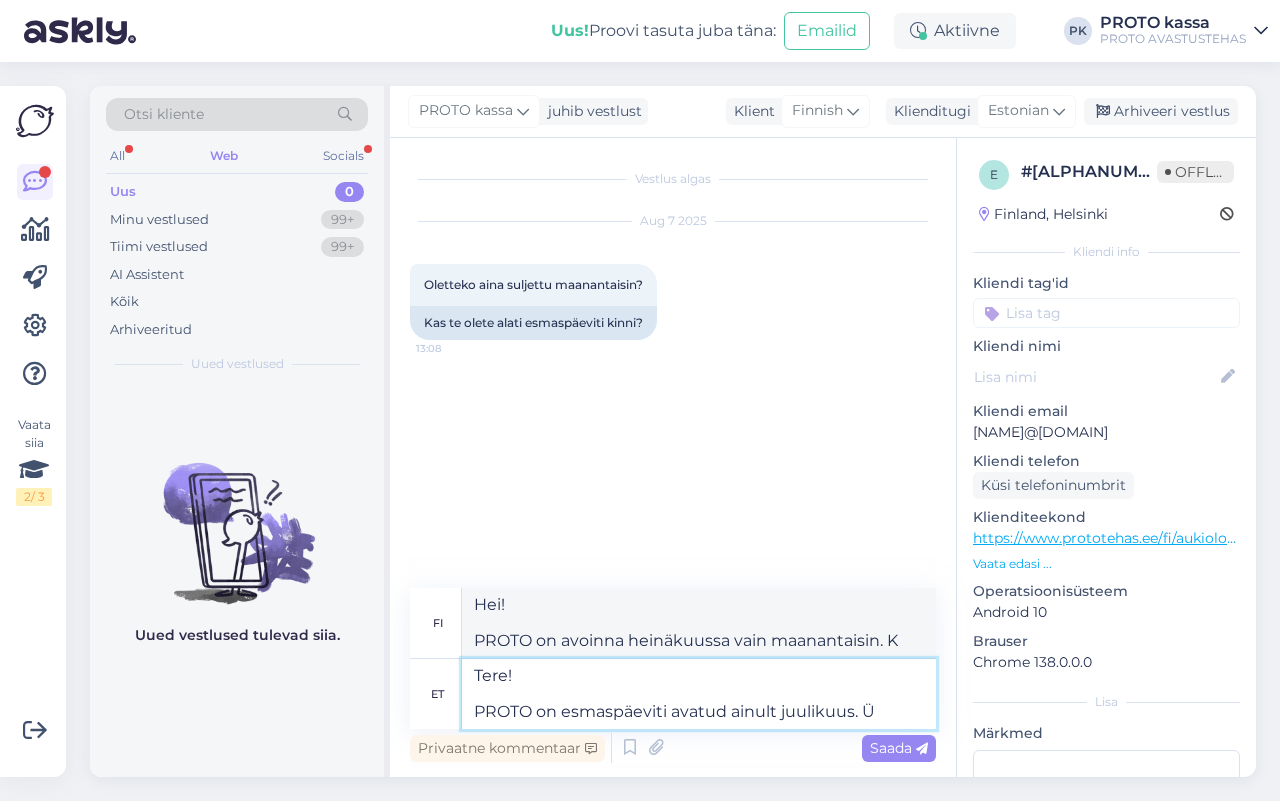 type on "Hei!
PROTO on avoinna [MONTH]ssa vain maanantaisin." 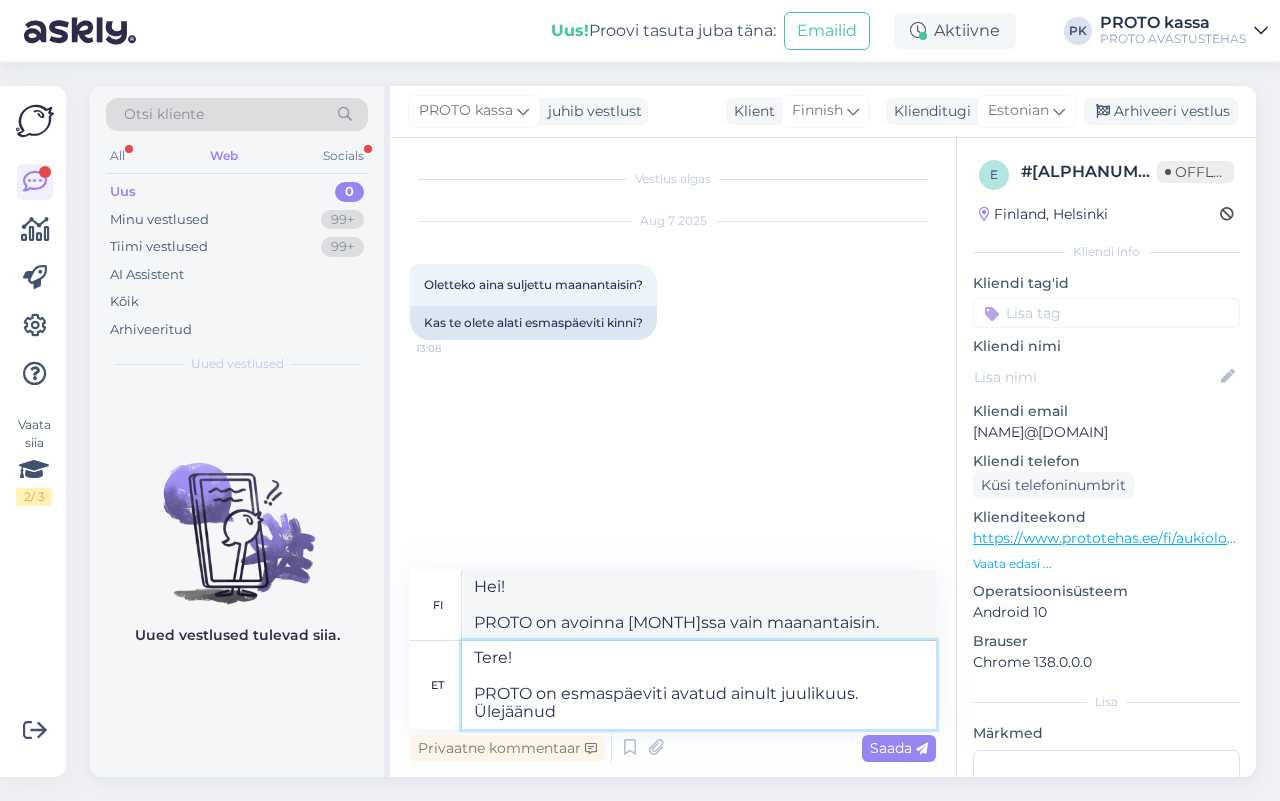 type on "Tere!
PROTO on esmaspäeviti avatud ainult juulikuus. Ülejäänud a" 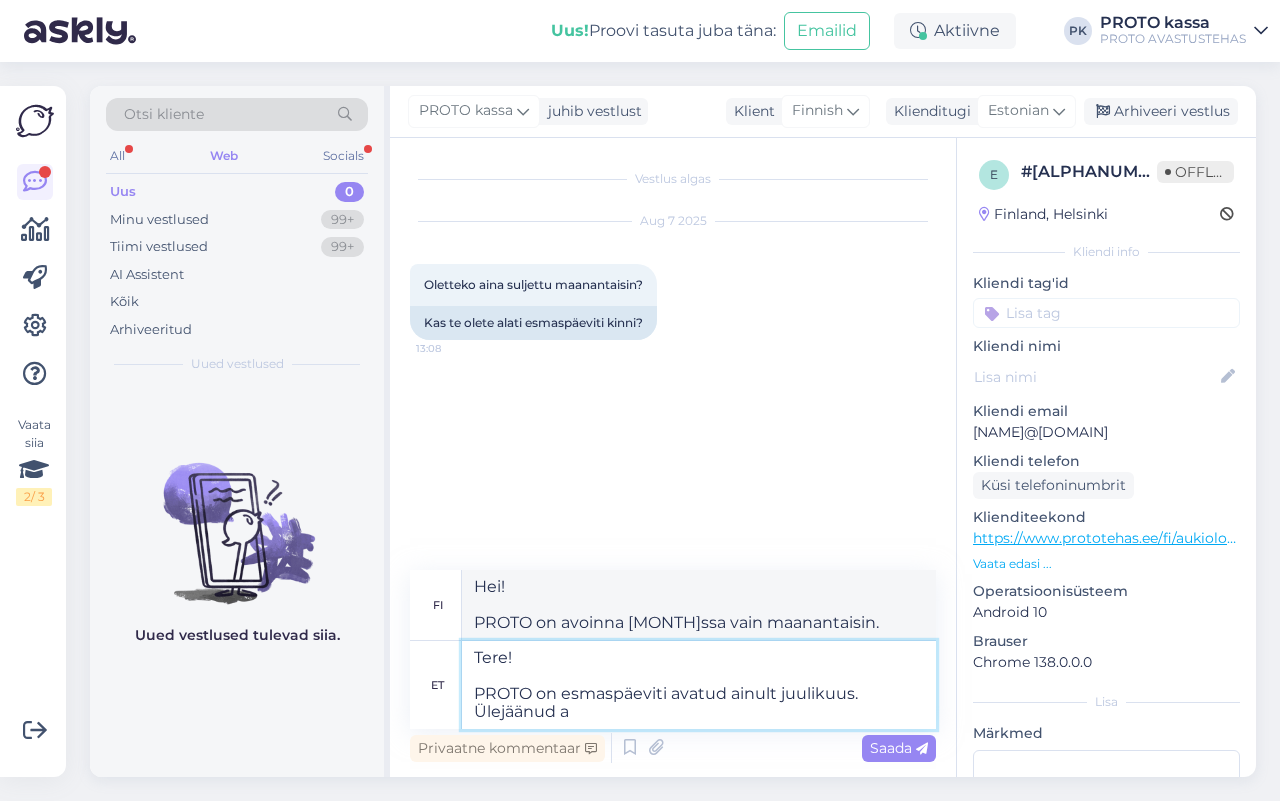 type on "Hei!
PROTO on avoinna [MONTH]ssa vain maanantaisin. Muina aikoina" 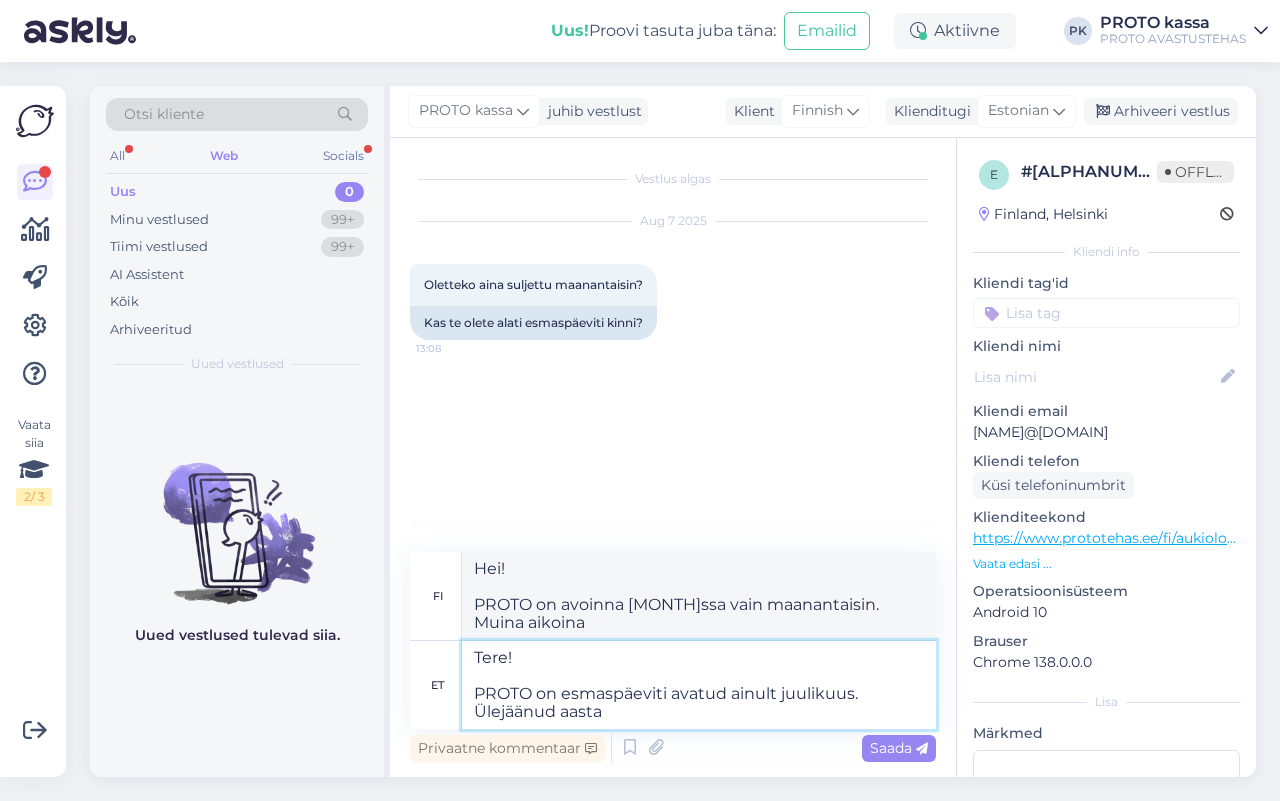 type on "Tere!
PROTO on esmaspäeviti avatud ainult juulikuus. Ülejäänud aasta" 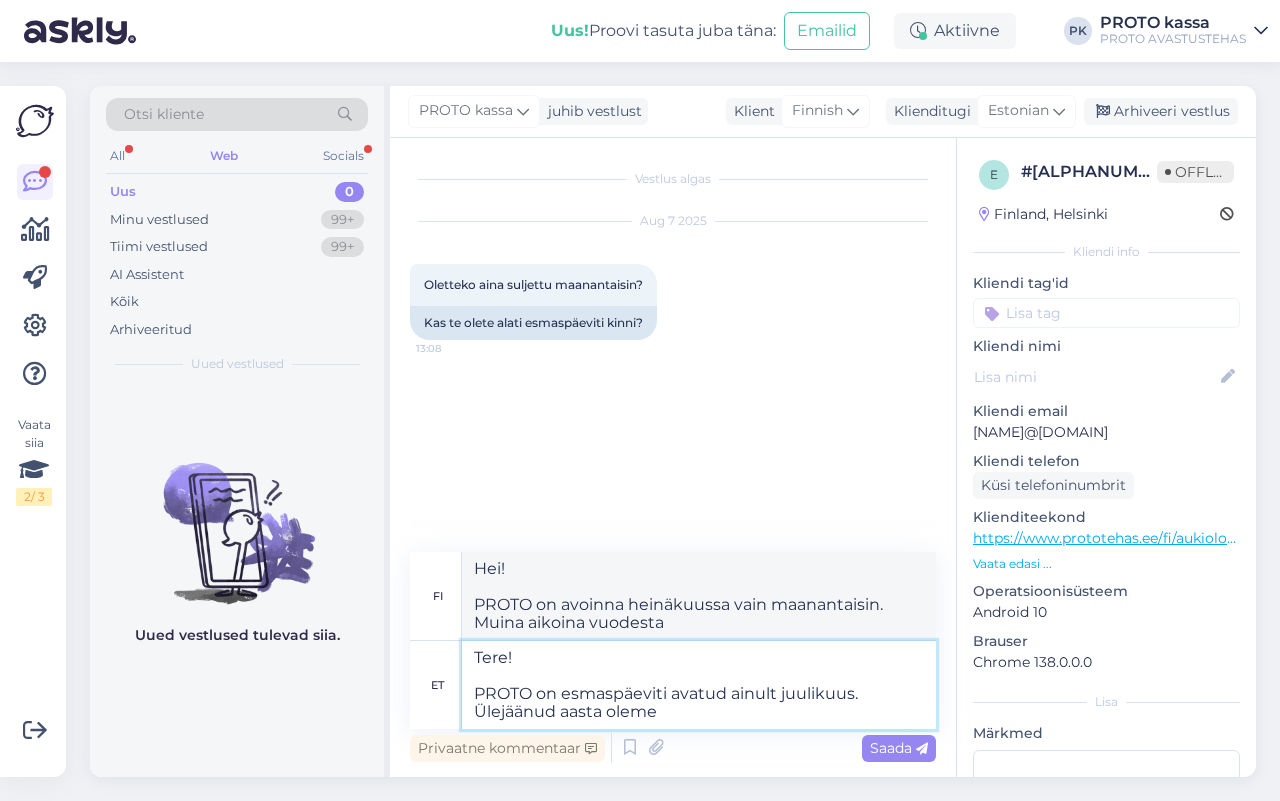 type on "Tere!
PROTO on esmaspäeviti avatud ainult juulikuus. Ülejäänud aasta oleme a" 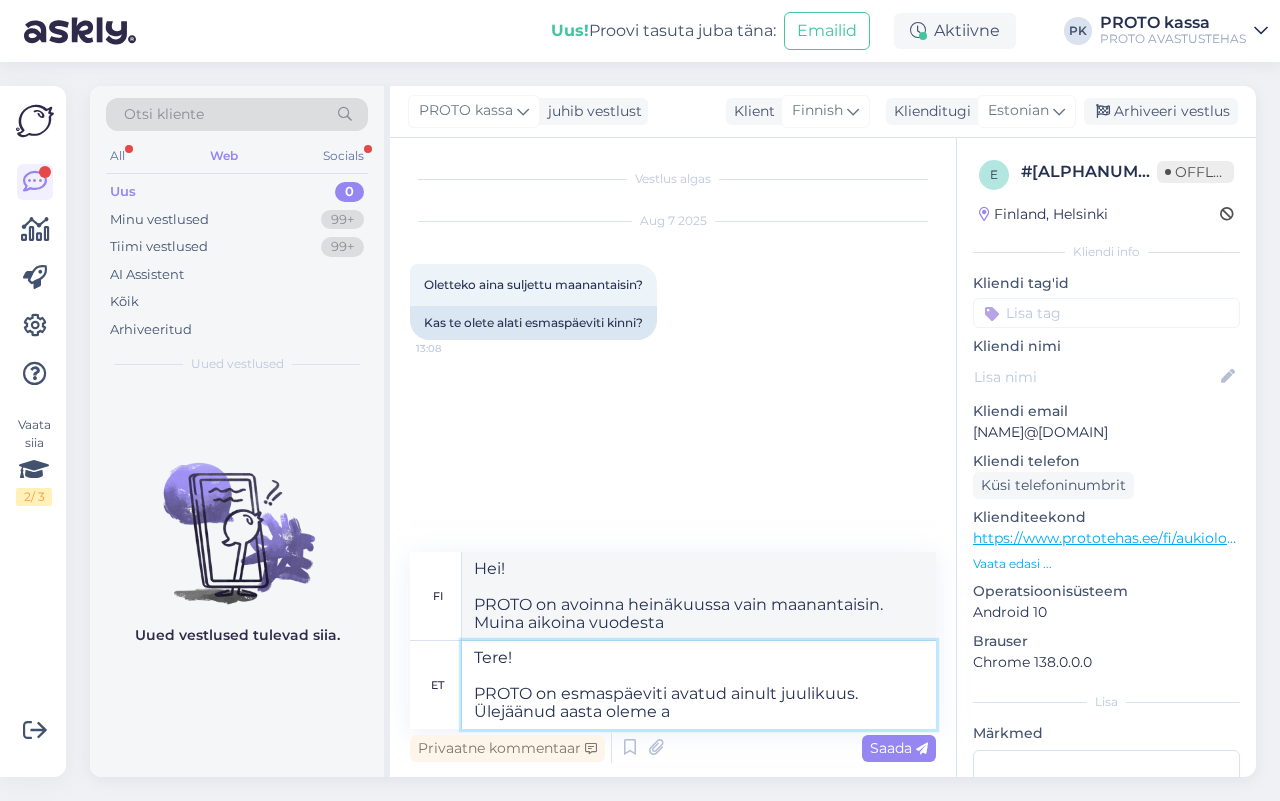 type on "Hei!
PROTO on avoinna [MONTH]ssa vain maanantaisin. Muina aikoina olemme" 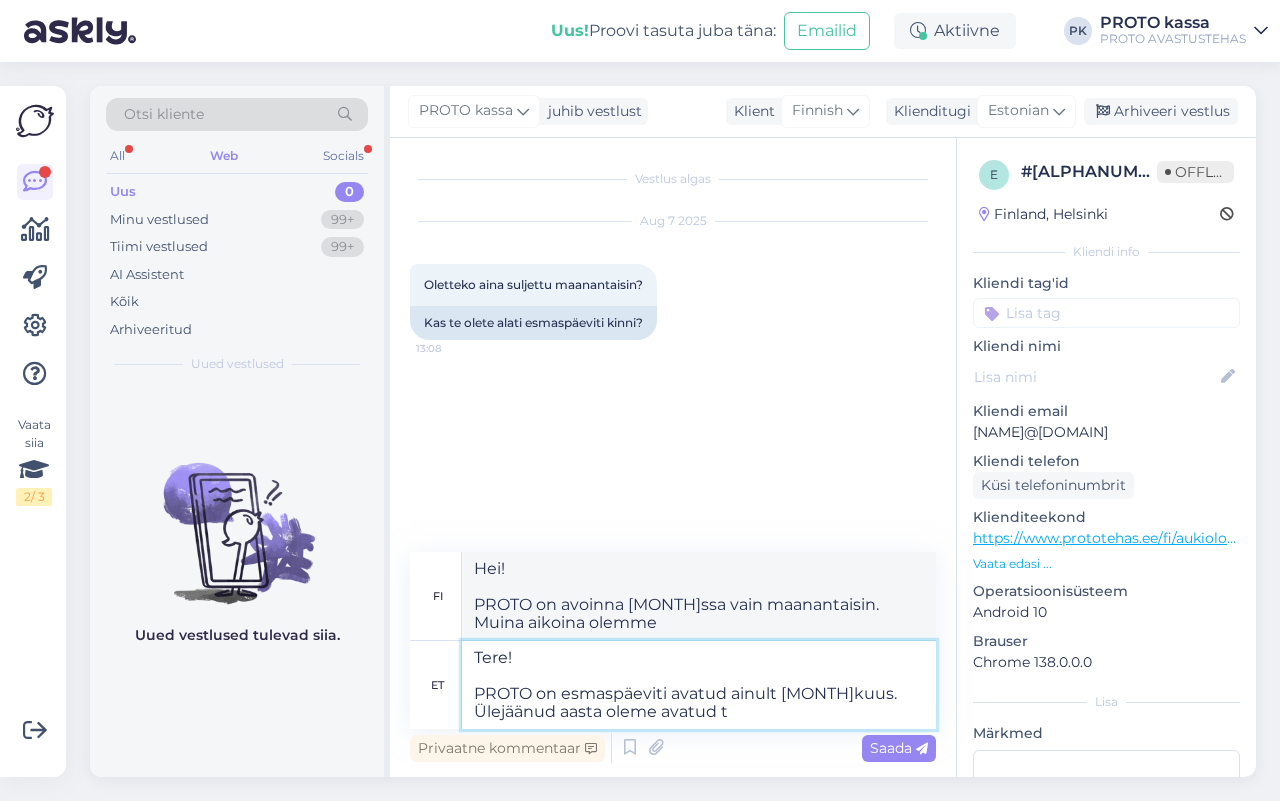 type on "Tere!
PROTO on esmaspäeviti avatud ainult juulikuus. Ülejäänud aasta oleme avatud te" 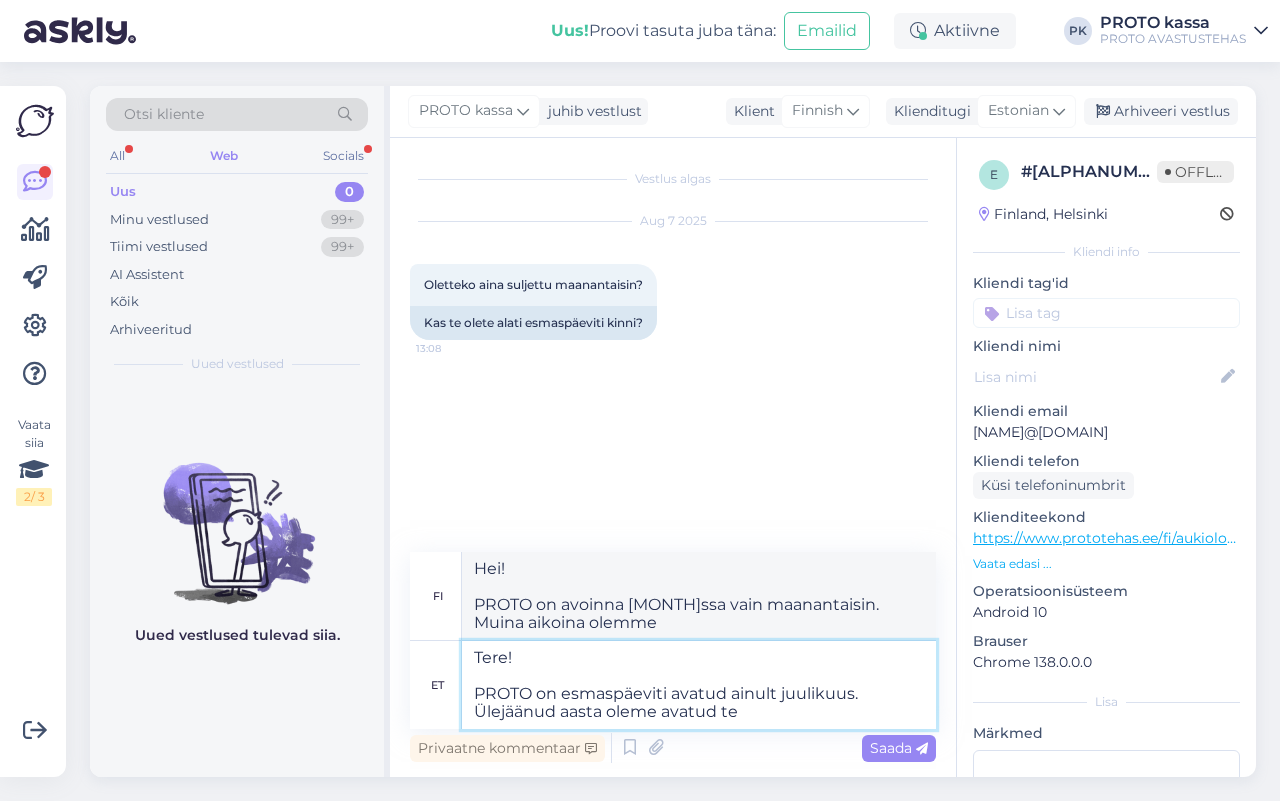 type on "Hei!
PROTO on avoinna vain maanantaisin heinäkuussa. Olemme avoinna muina aikoina vuodesta." 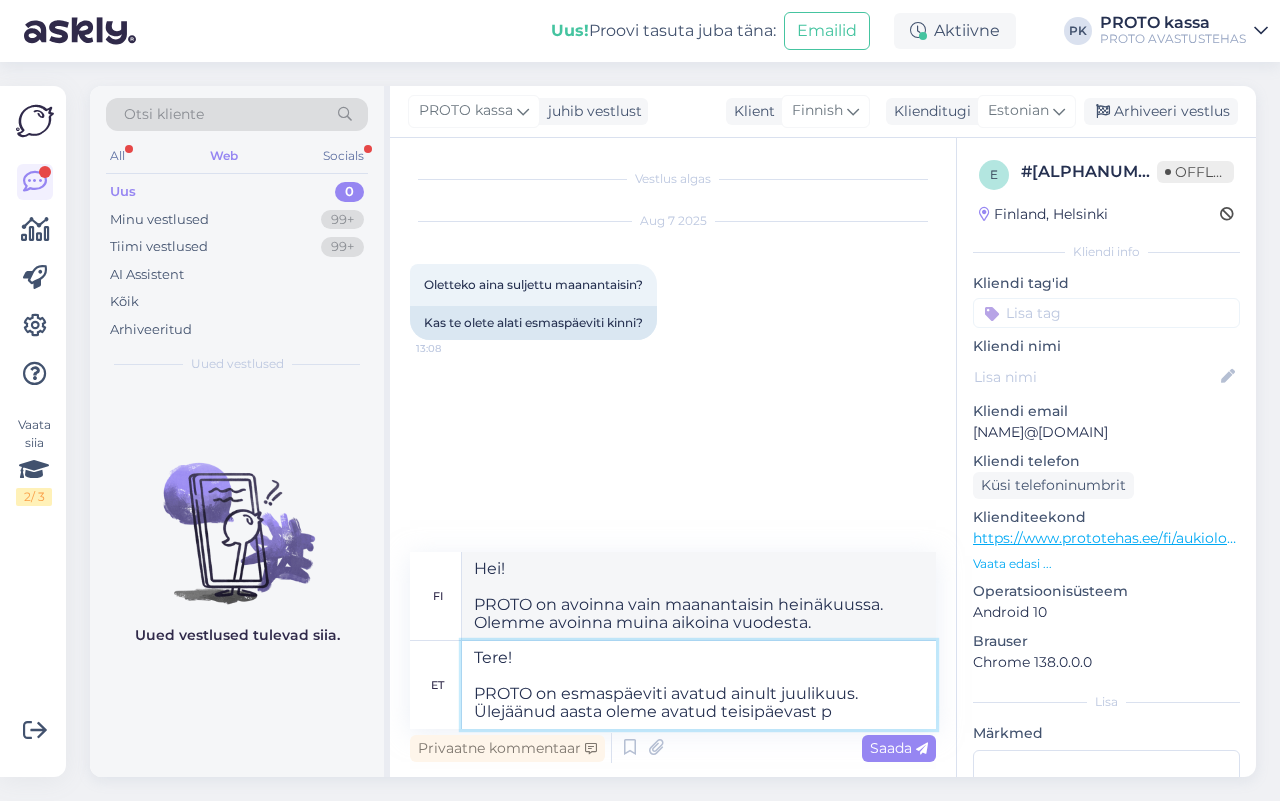 type on "Tere!
PROTO on esmaspäeviti avatud ainult juulikuus. Ülejäänud aasta oleme avatud teisipäevast pü" 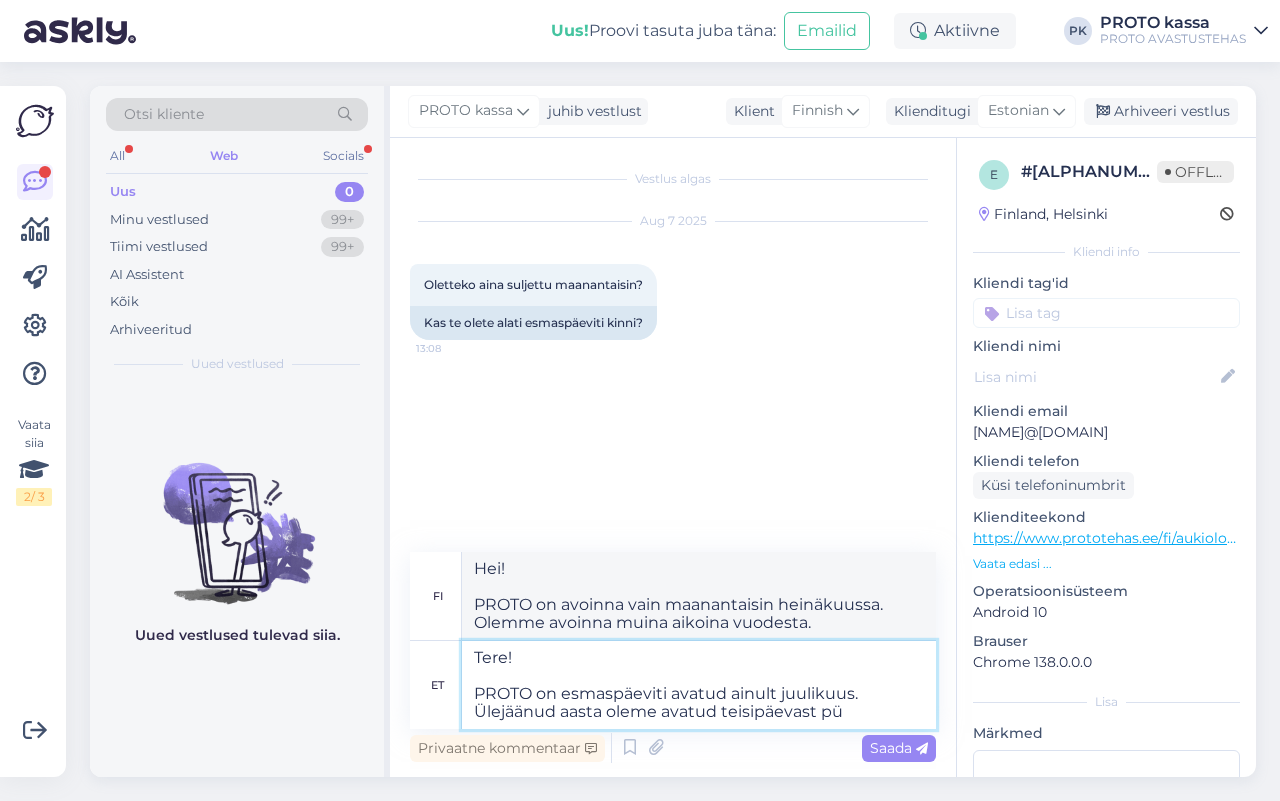 type on "Hei!
PROTO on avoinna [MONTH]ssa vain maanantaisin. Muina aikoina olemme avoinna tiistaista alkaen." 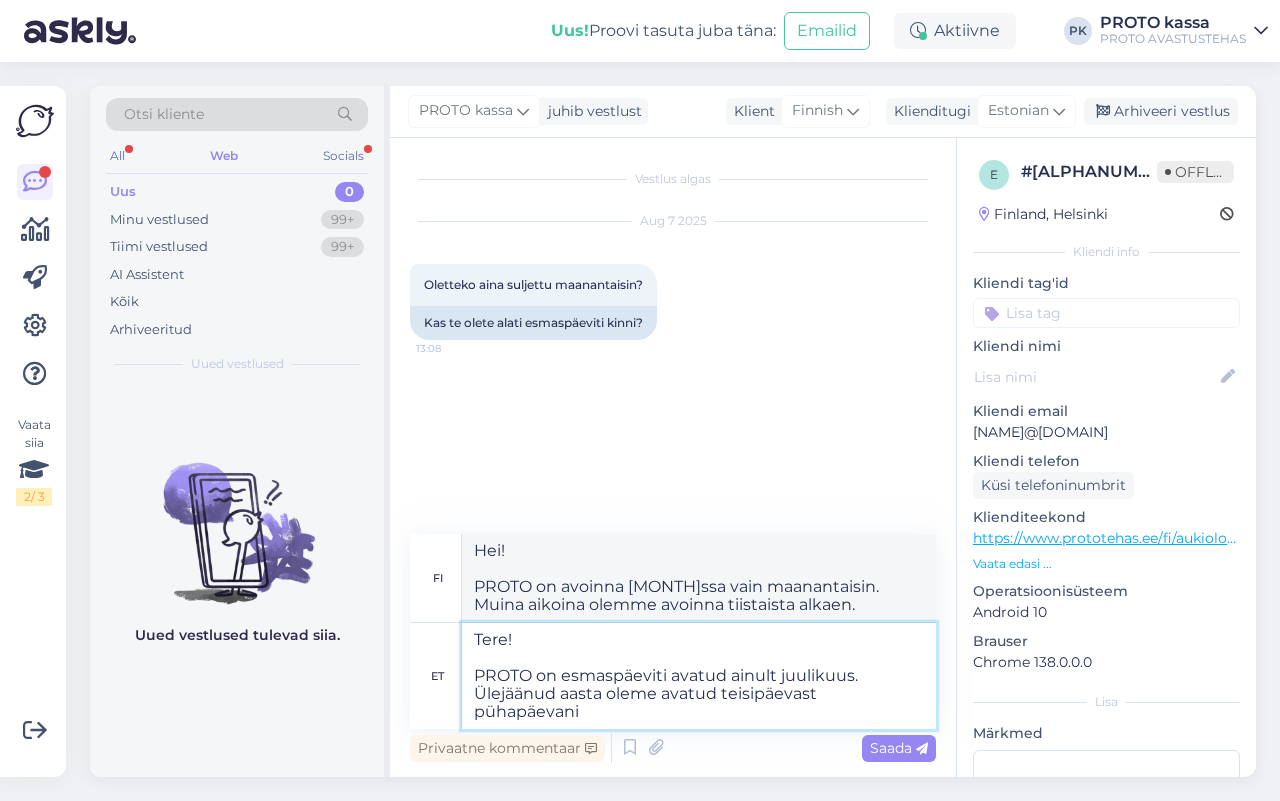type on "Tere!
PROTO on esmaspäeviti avatud ainult juulikuus. Ülejäänud aasta oleme avatud teisipäevast pühapäevani." 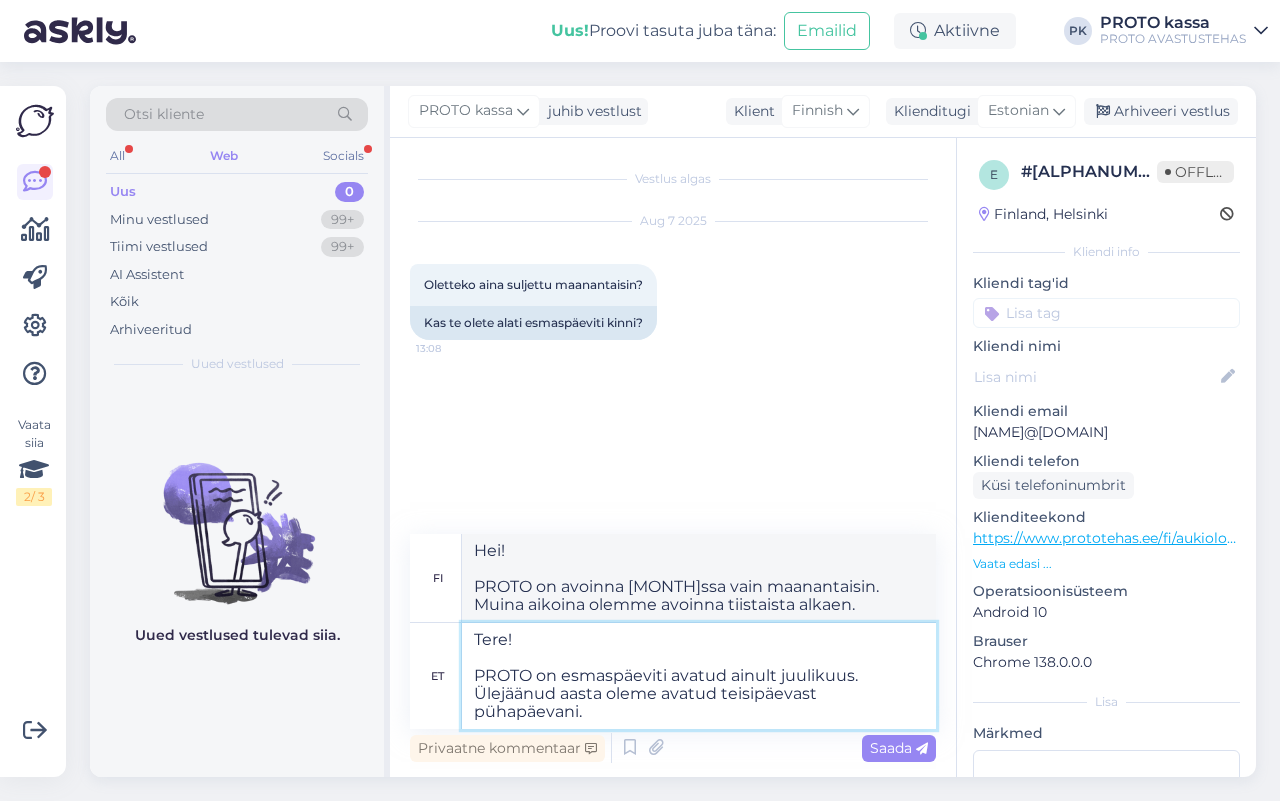 type on "Hei!
PROTO on avoinna [MONTH]ssa vain maanantaisin. Muina aikoina olemme avoinna tiistaista sunnuntaihin." 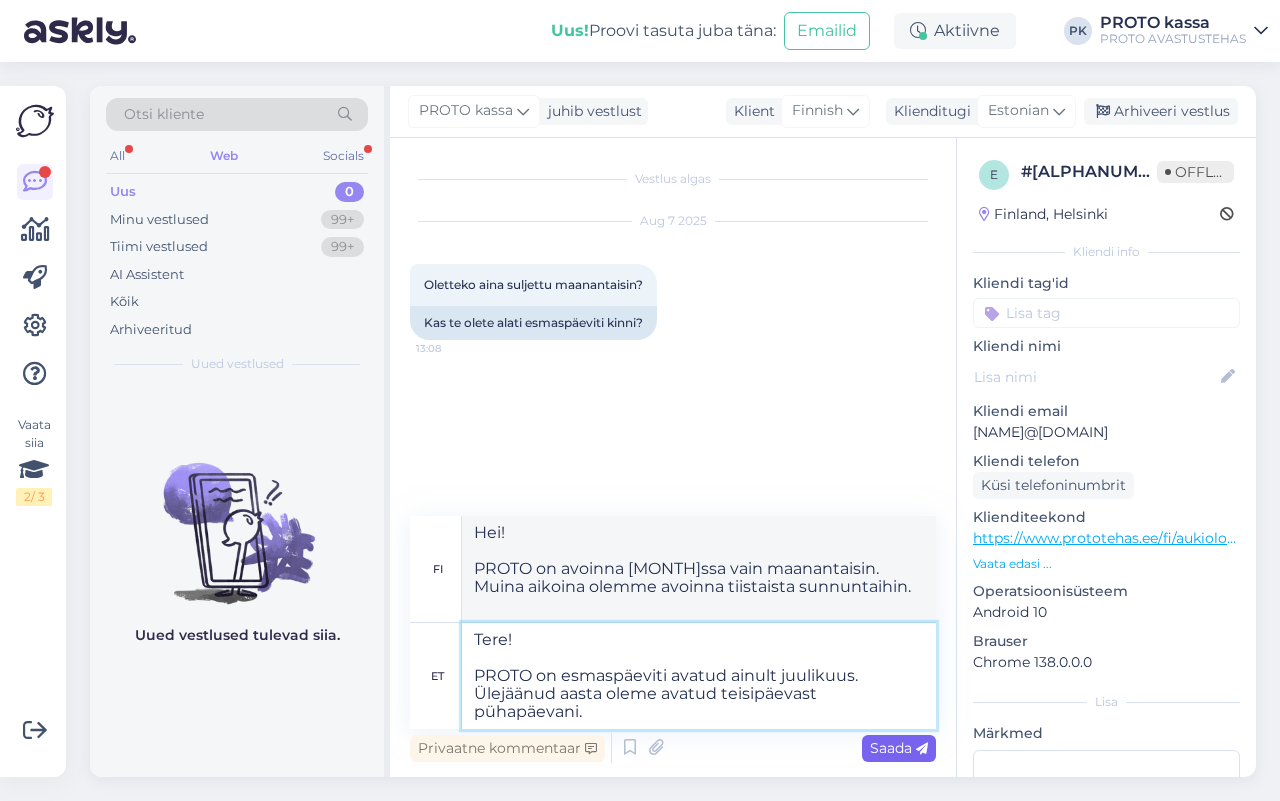 type on "Tere!
PROTO on esmaspäeviti avatud ainult juulikuus. Ülejäänud aasta oleme avatud teisipäevast pühapäevani." 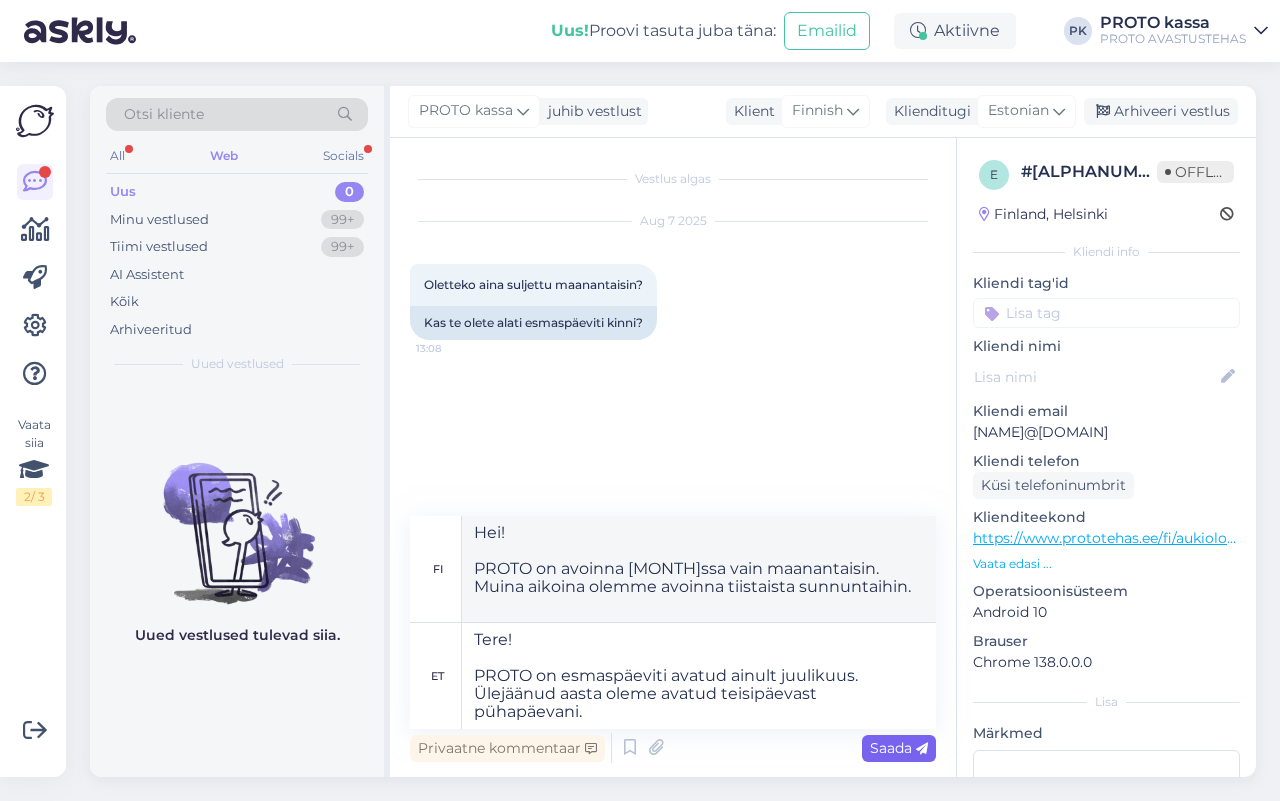 click on "Saada" at bounding box center (899, 748) 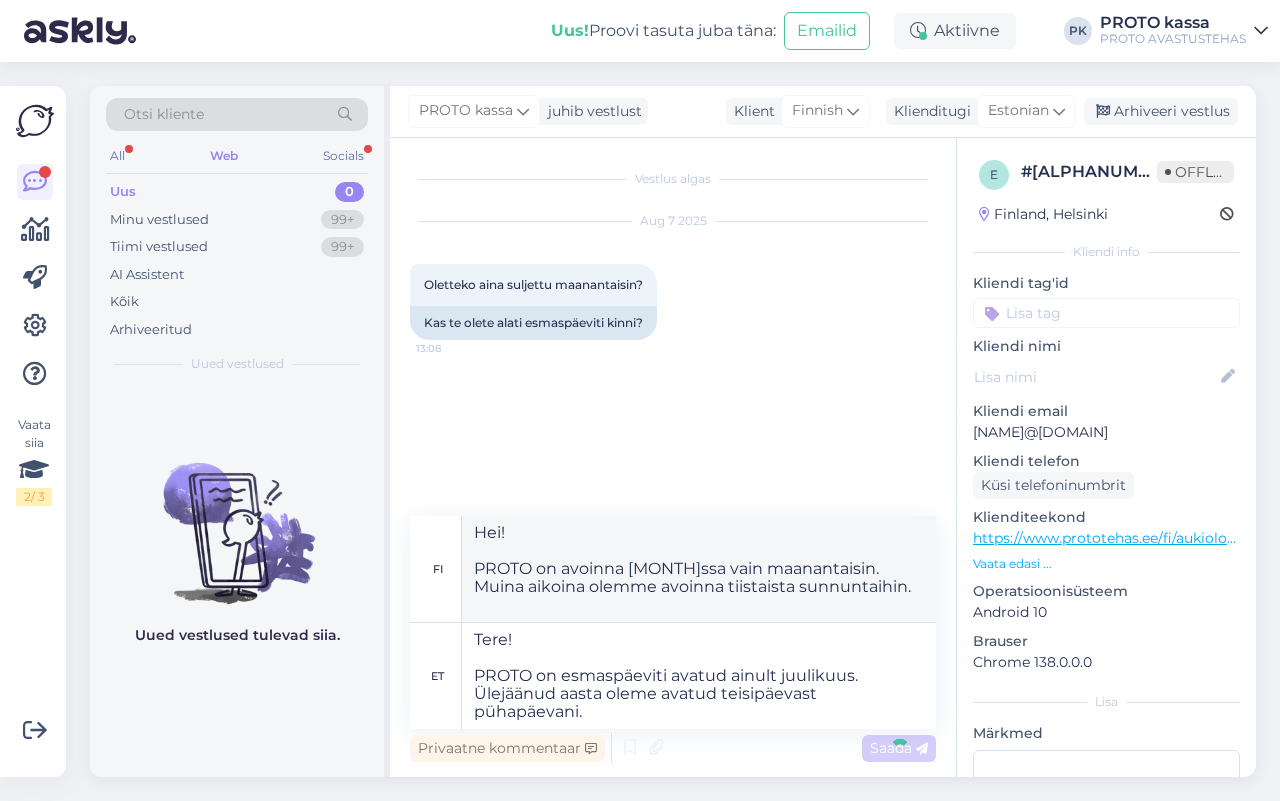 type 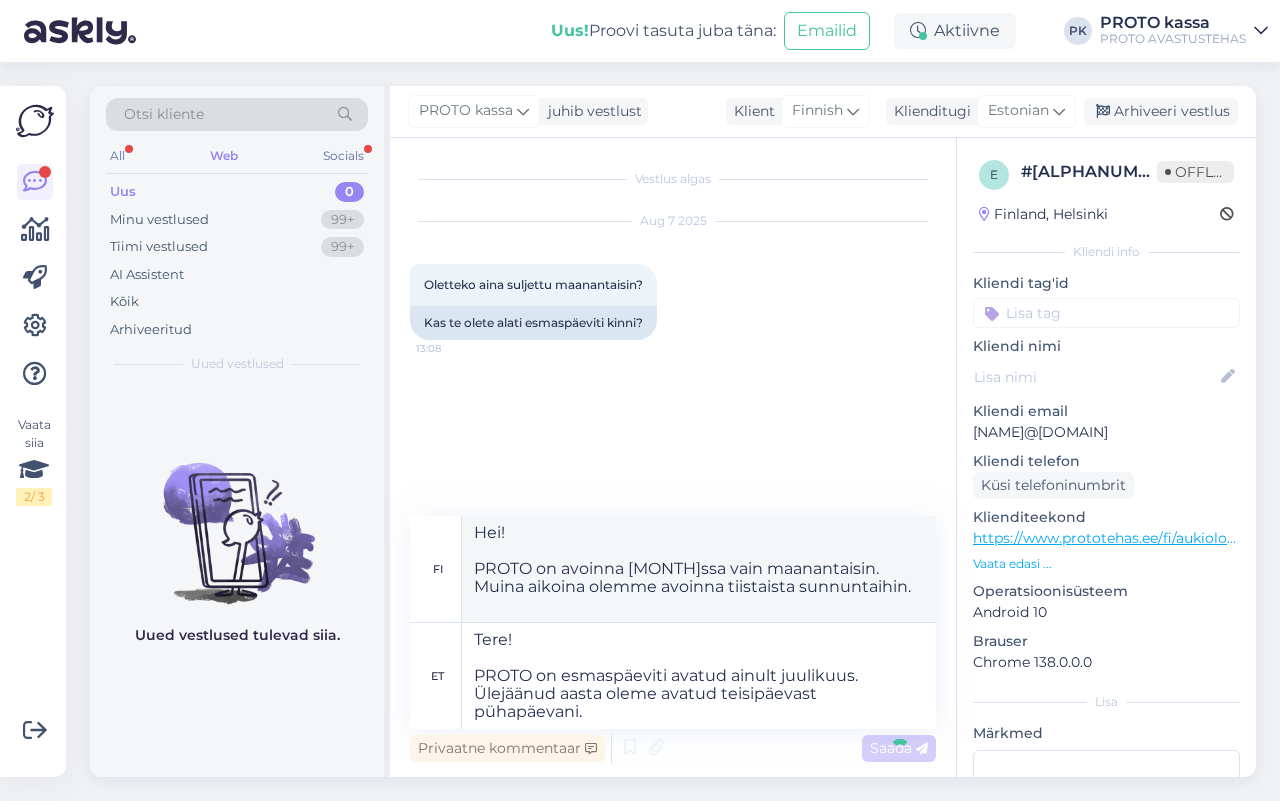 type 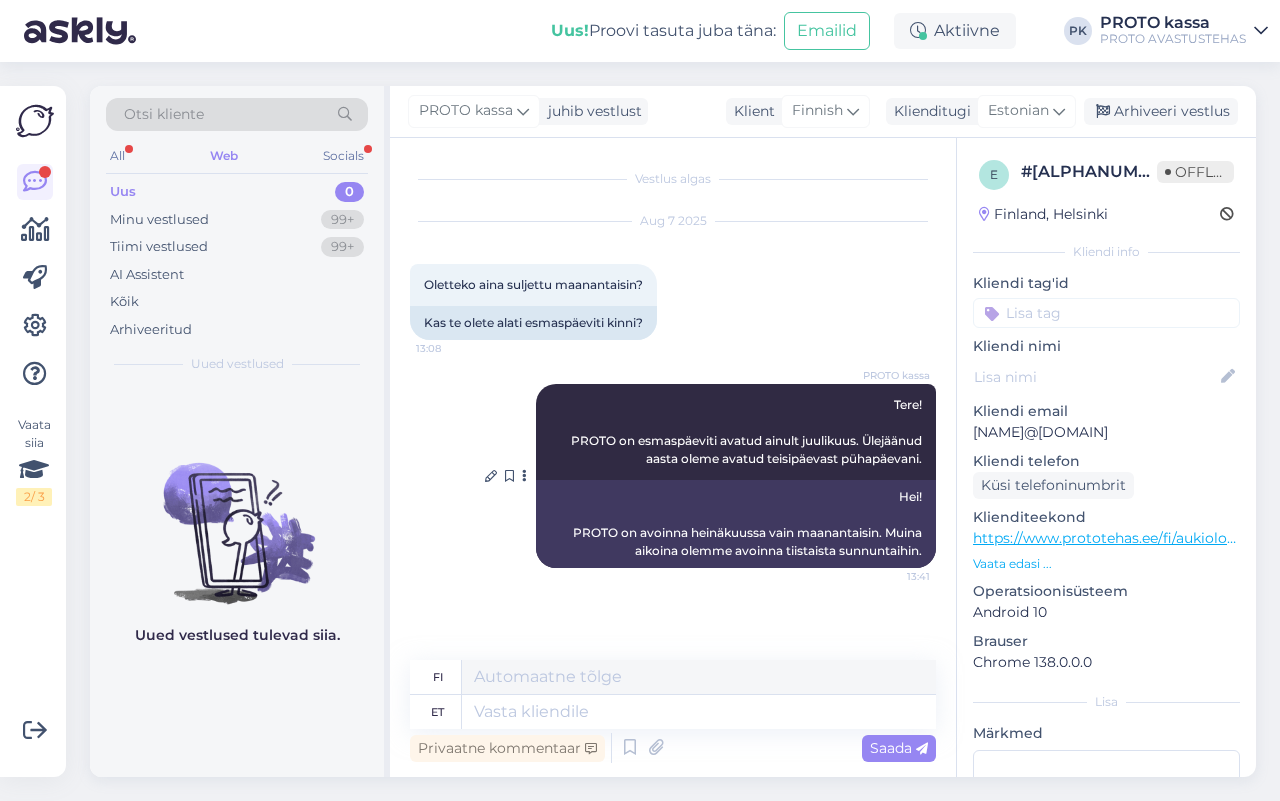 scroll, scrollTop: 0, scrollLeft: 0, axis: both 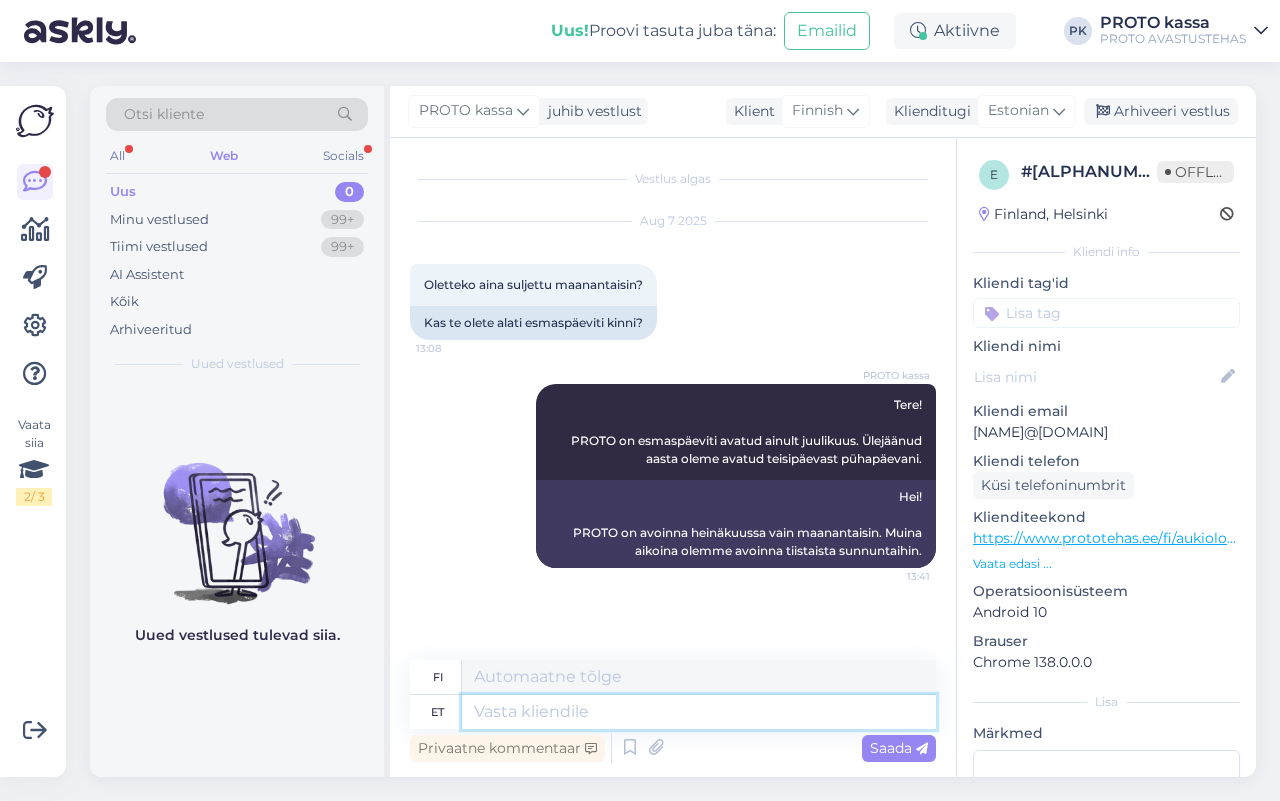 click at bounding box center [699, 712] 